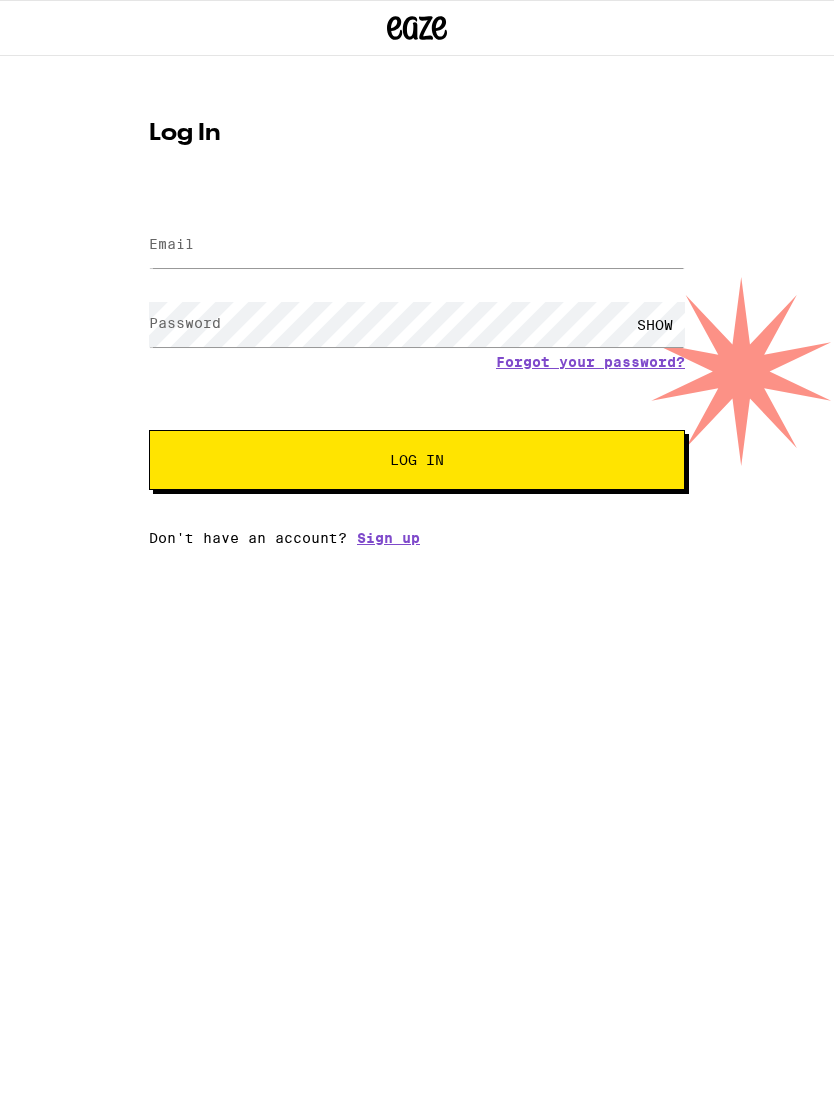 scroll, scrollTop: 0, scrollLeft: 0, axis: both 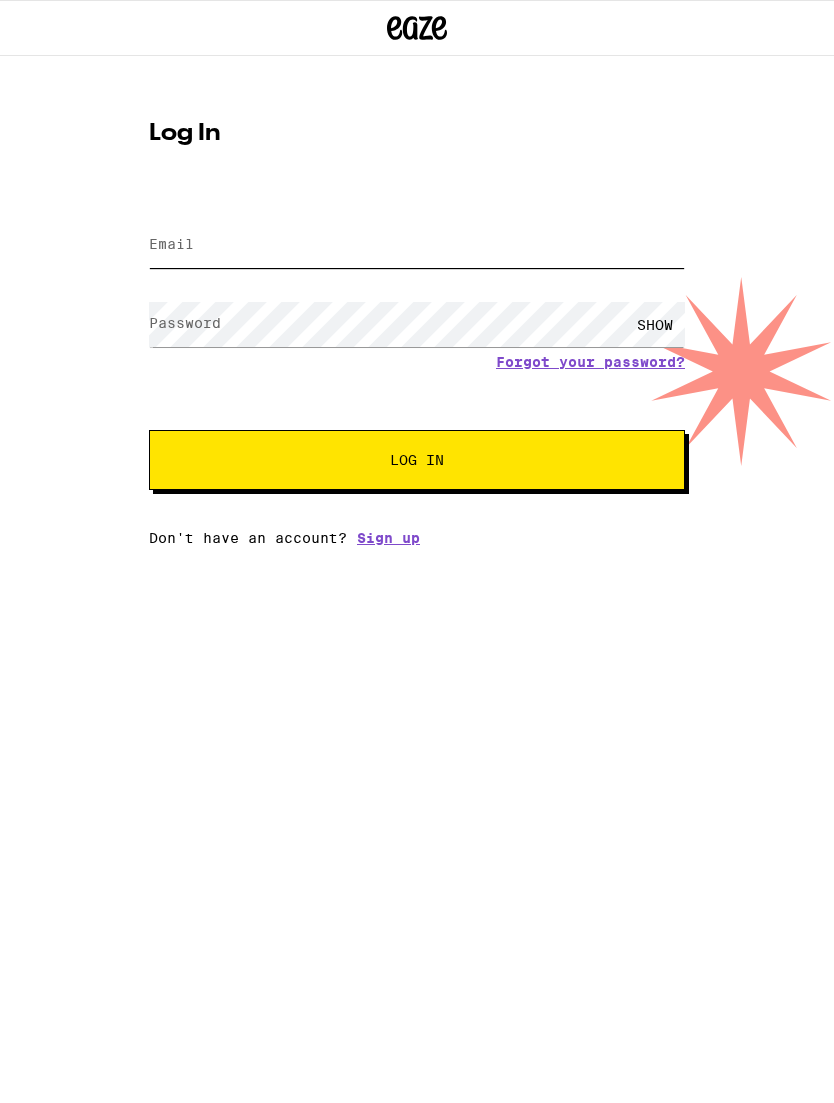 type on "cmosqueda320@[EMAIL]" 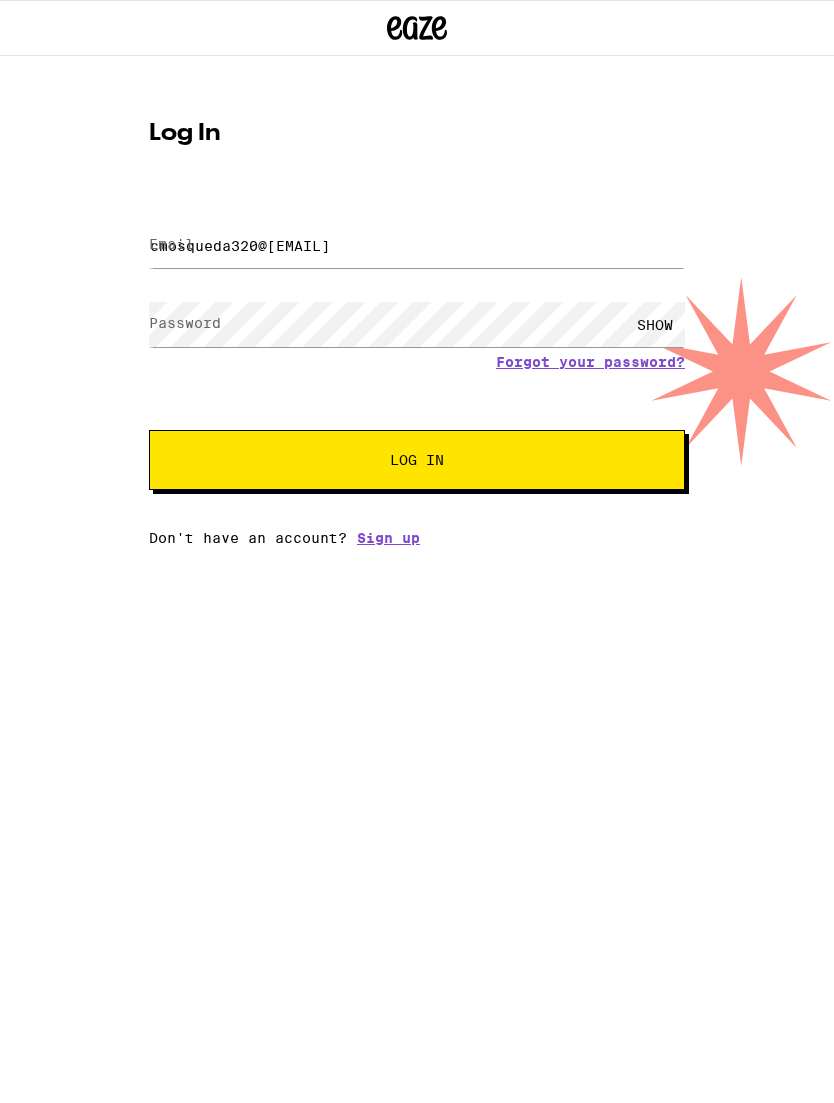 click on "Log In" at bounding box center [417, 460] 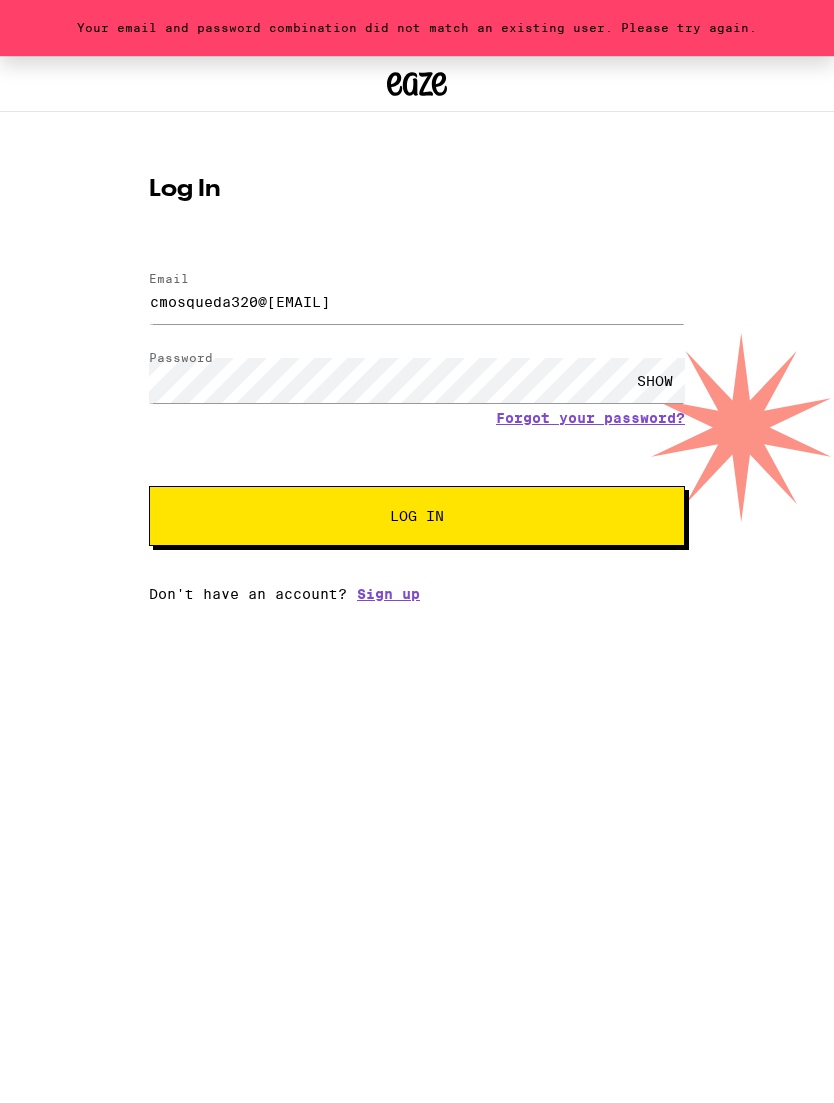 click on "Log In" at bounding box center (417, 516) 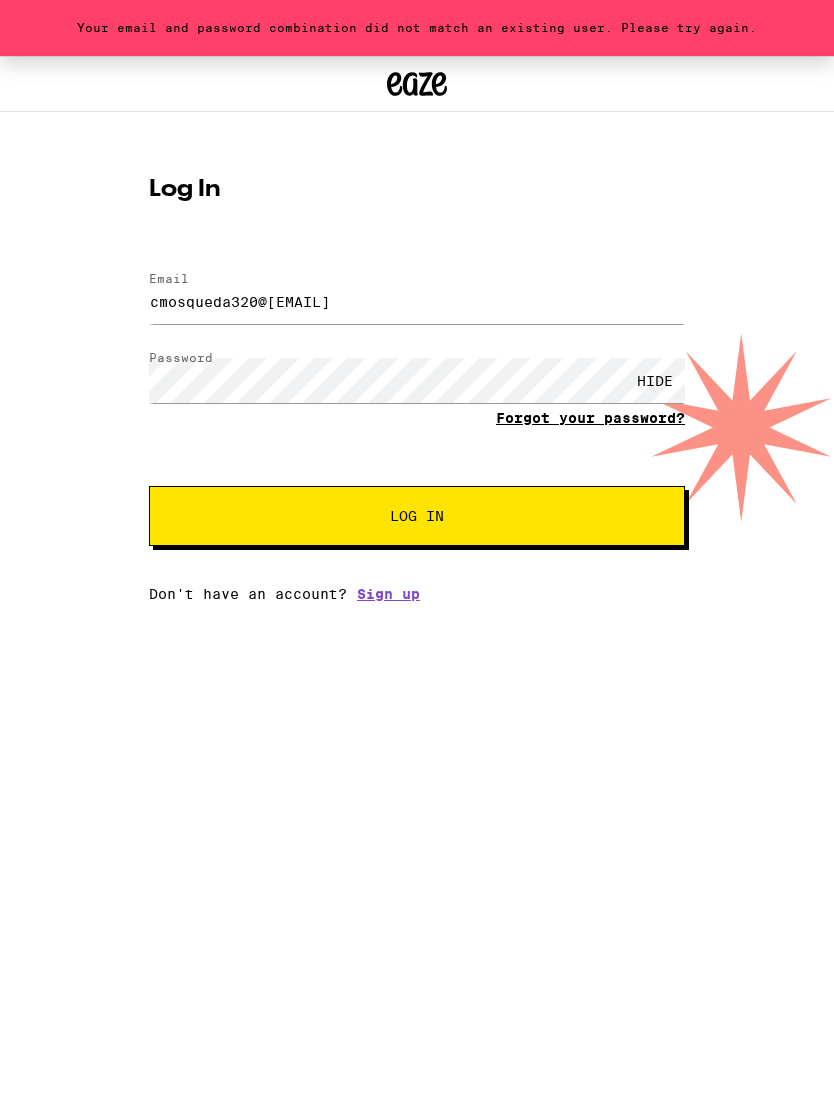 click on "Forgot your password?" at bounding box center (590, 418) 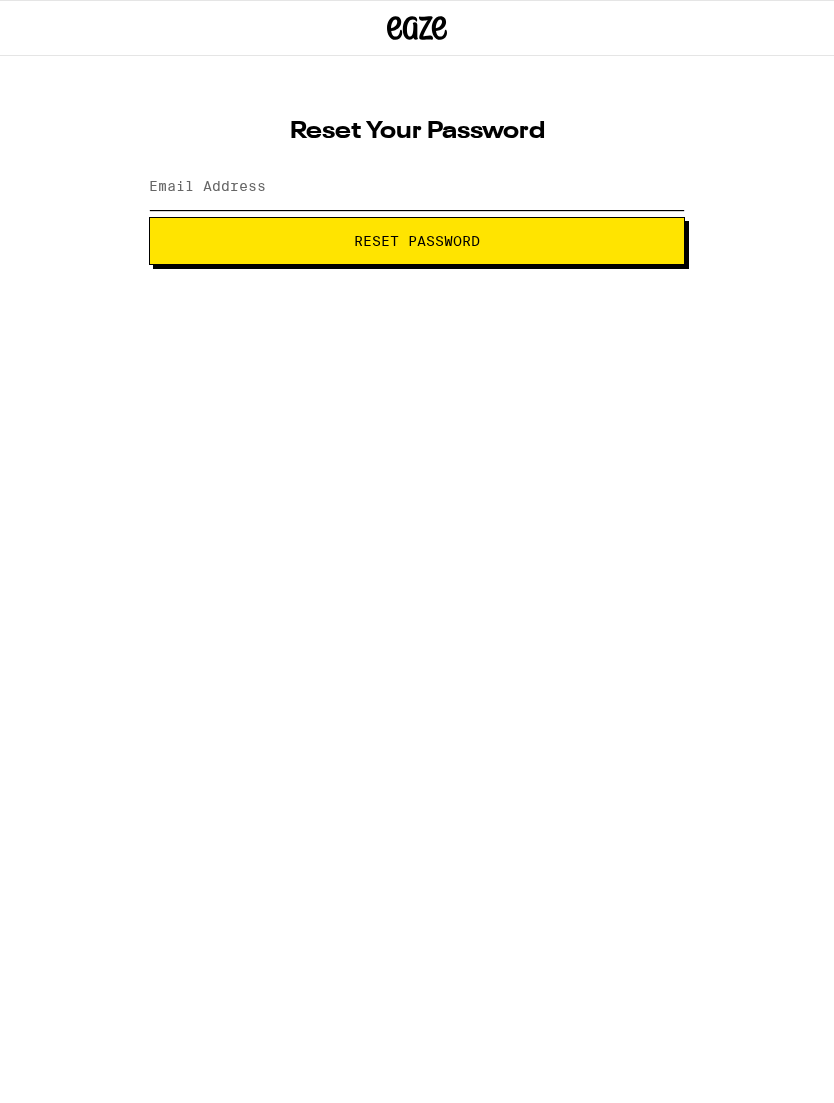 click on "Email Address" at bounding box center (417, 187) 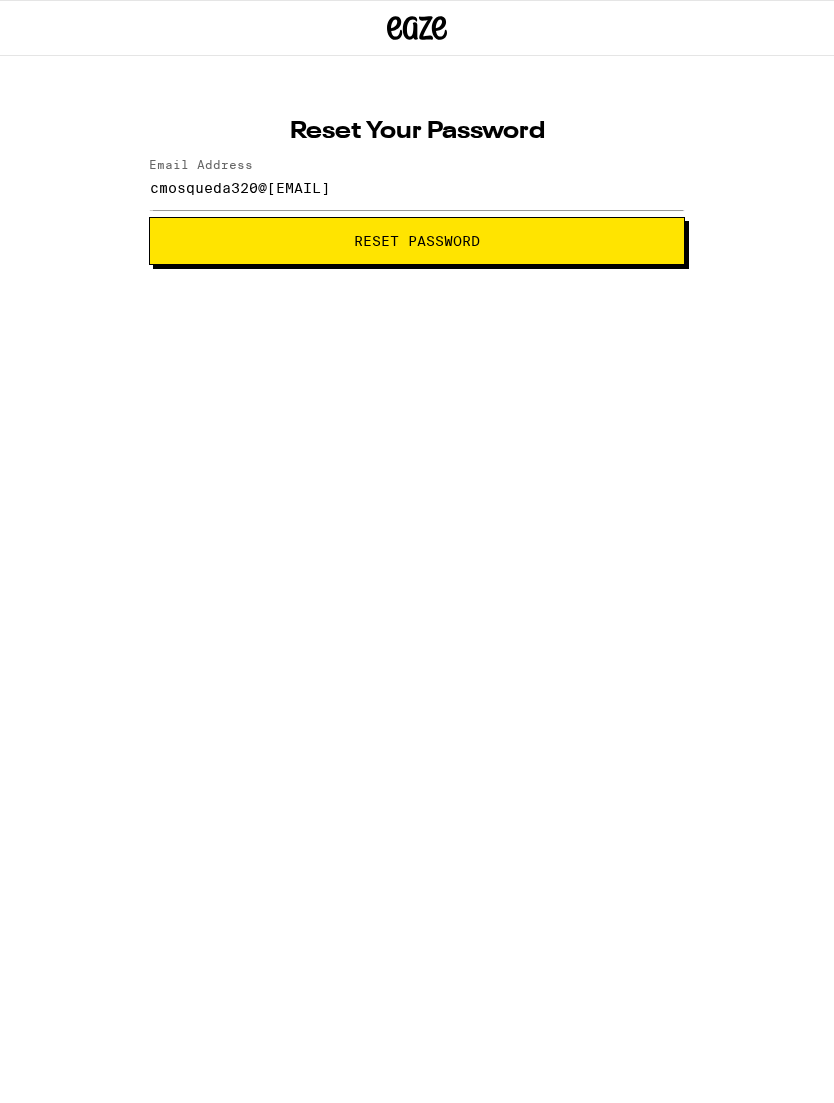 click on "Reset Password" at bounding box center [417, 241] 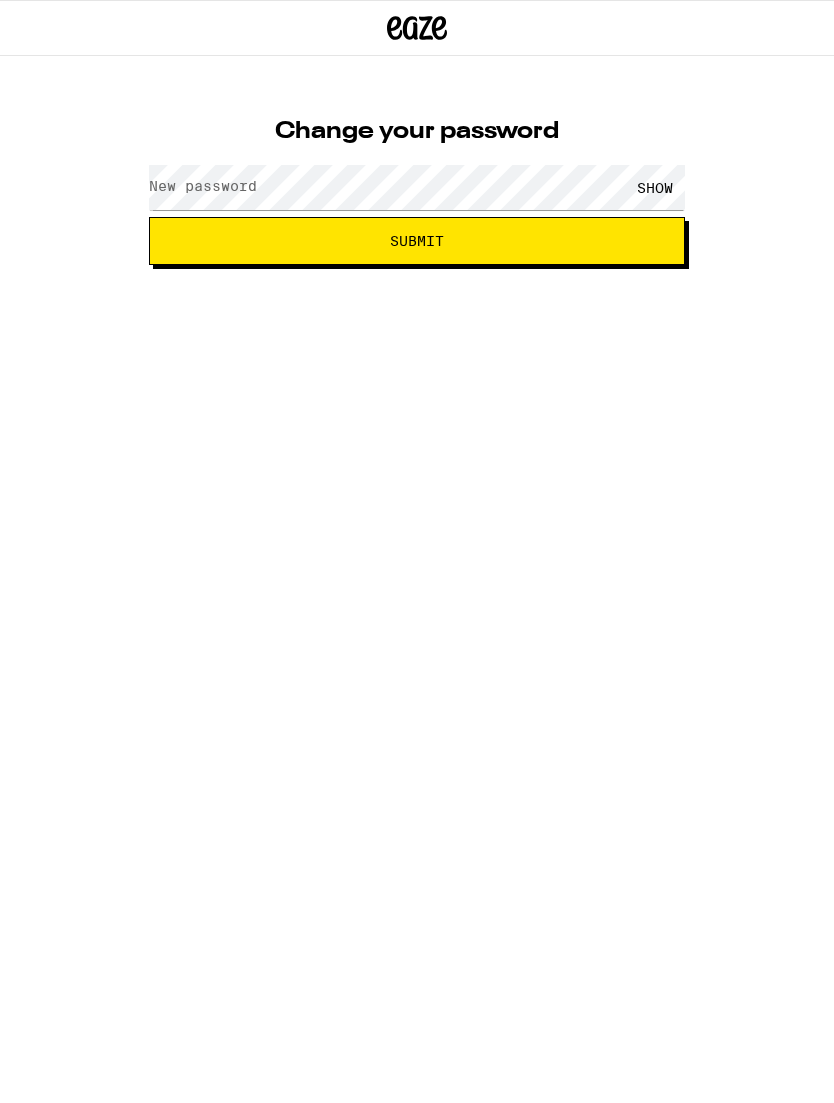 scroll, scrollTop: 0, scrollLeft: 0, axis: both 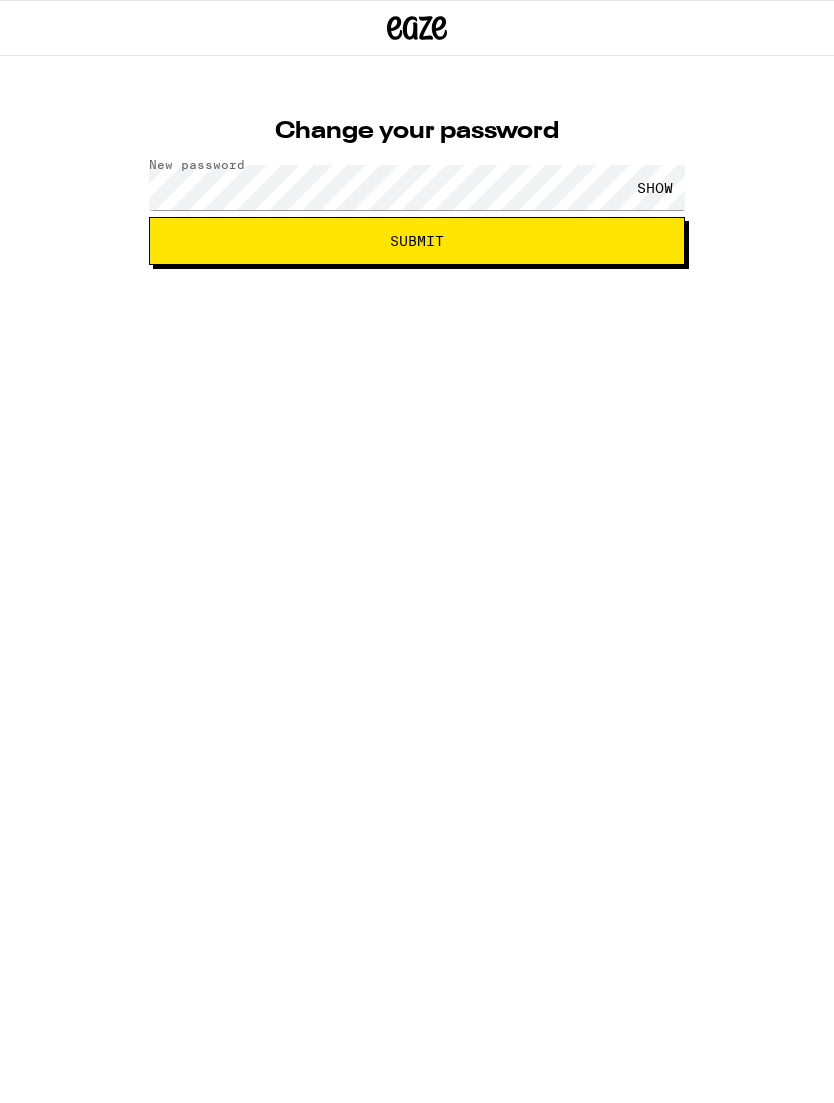 click on "Submit" at bounding box center [417, 241] 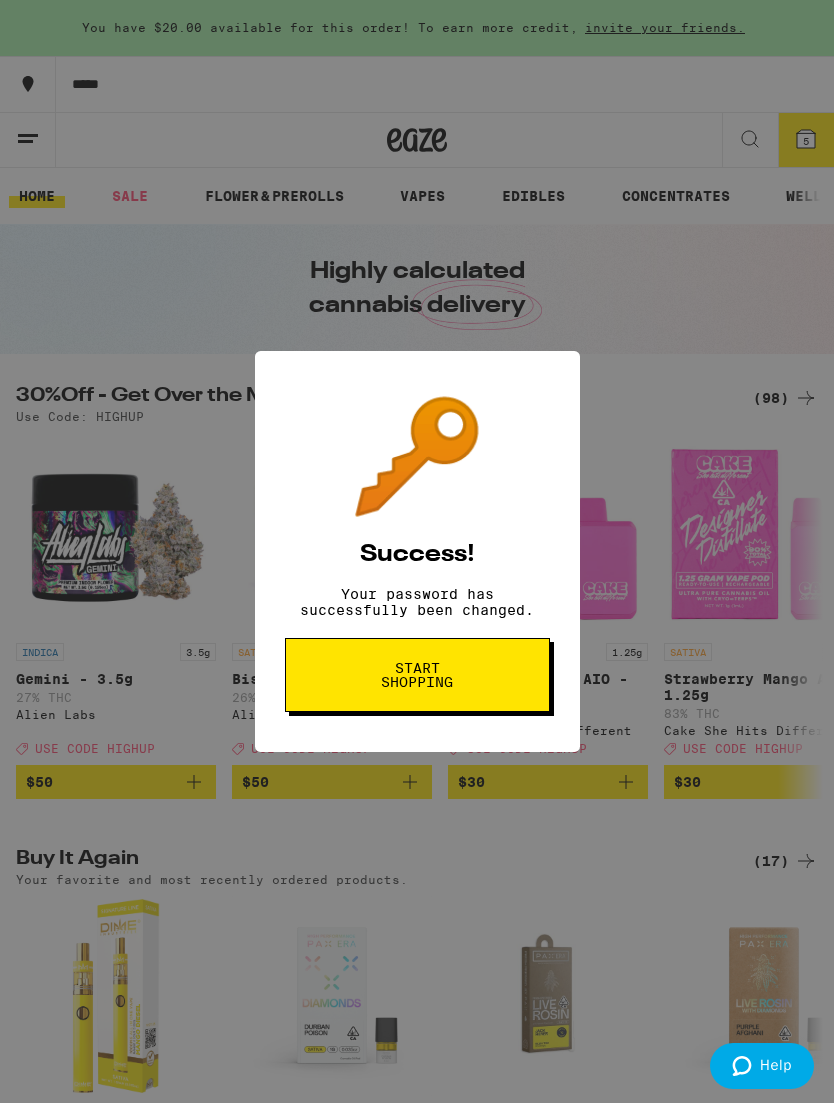click on "Start shopping" at bounding box center [417, 675] 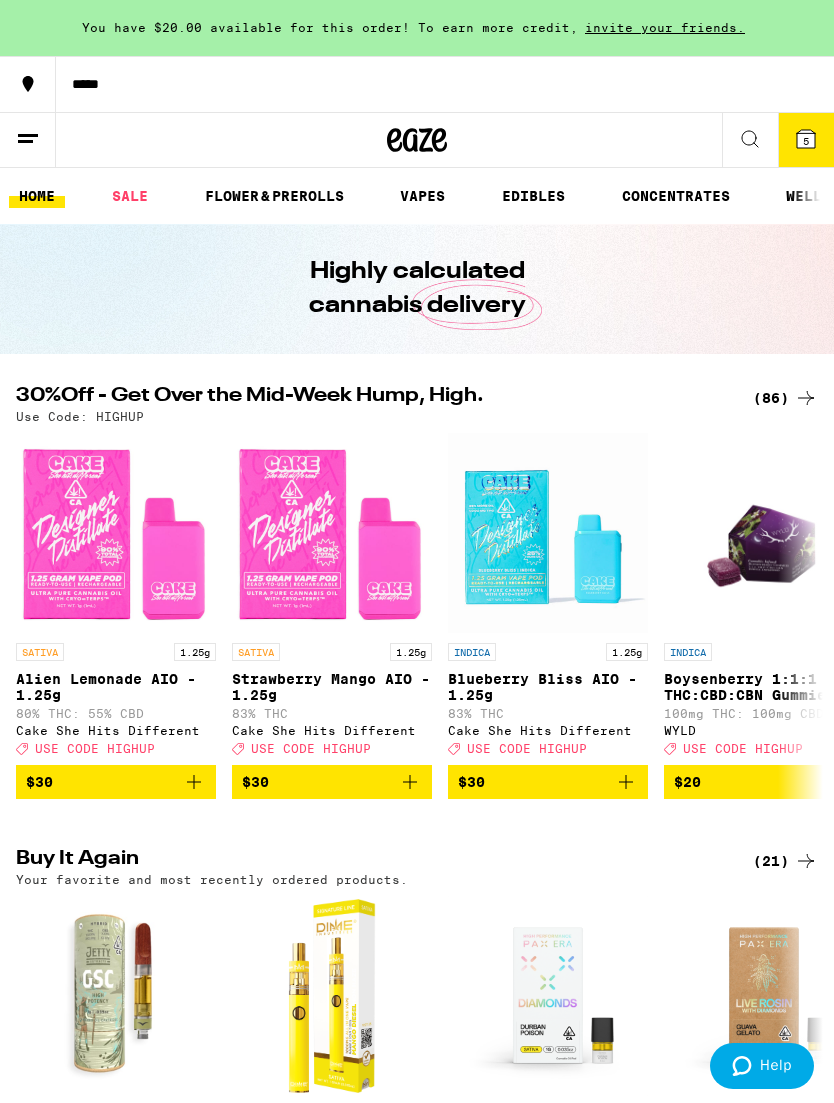 click on "(86)" at bounding box center (785, 398) 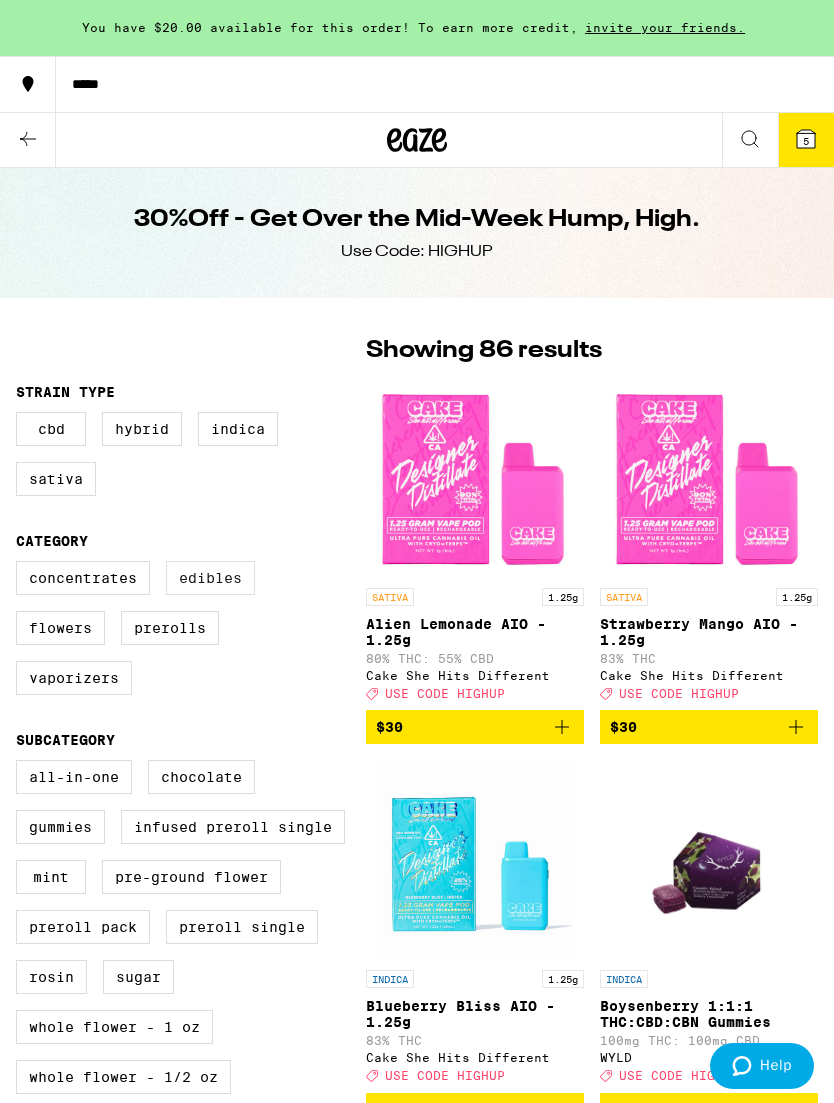 click on "Edibles" at bounding box center [210, 578] 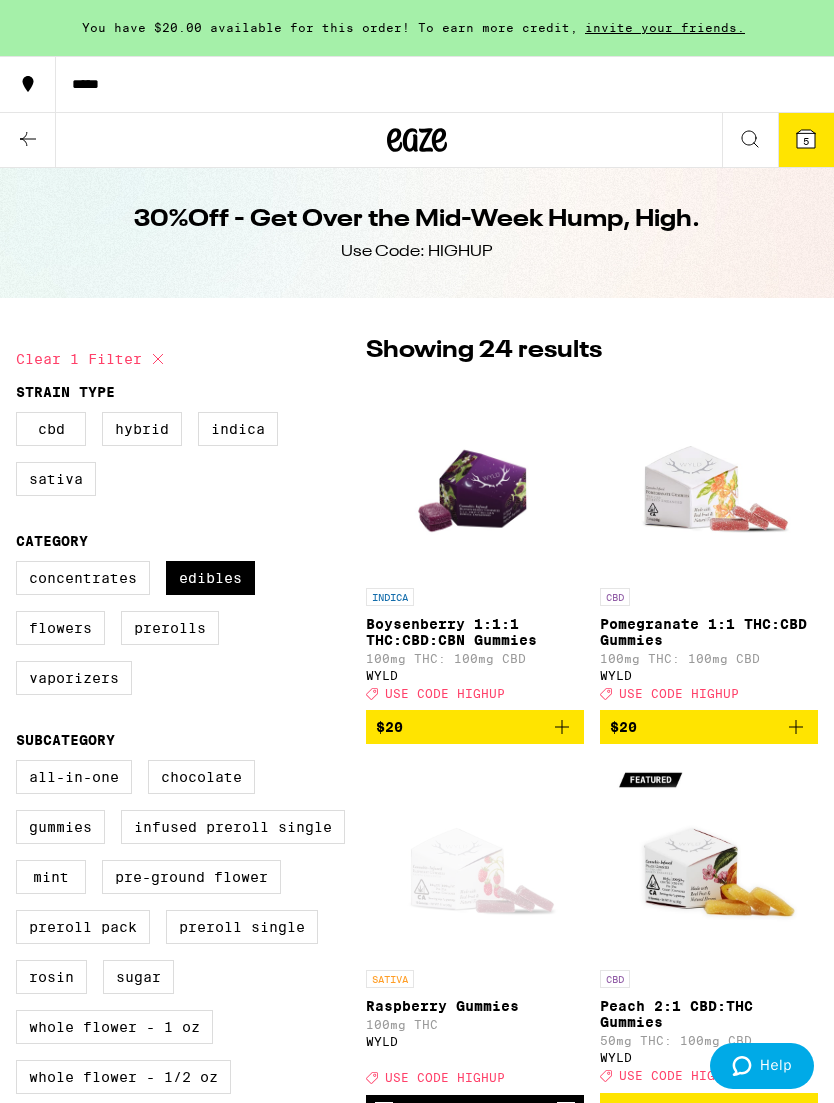 click on "5" at bounding box center (806, 141) 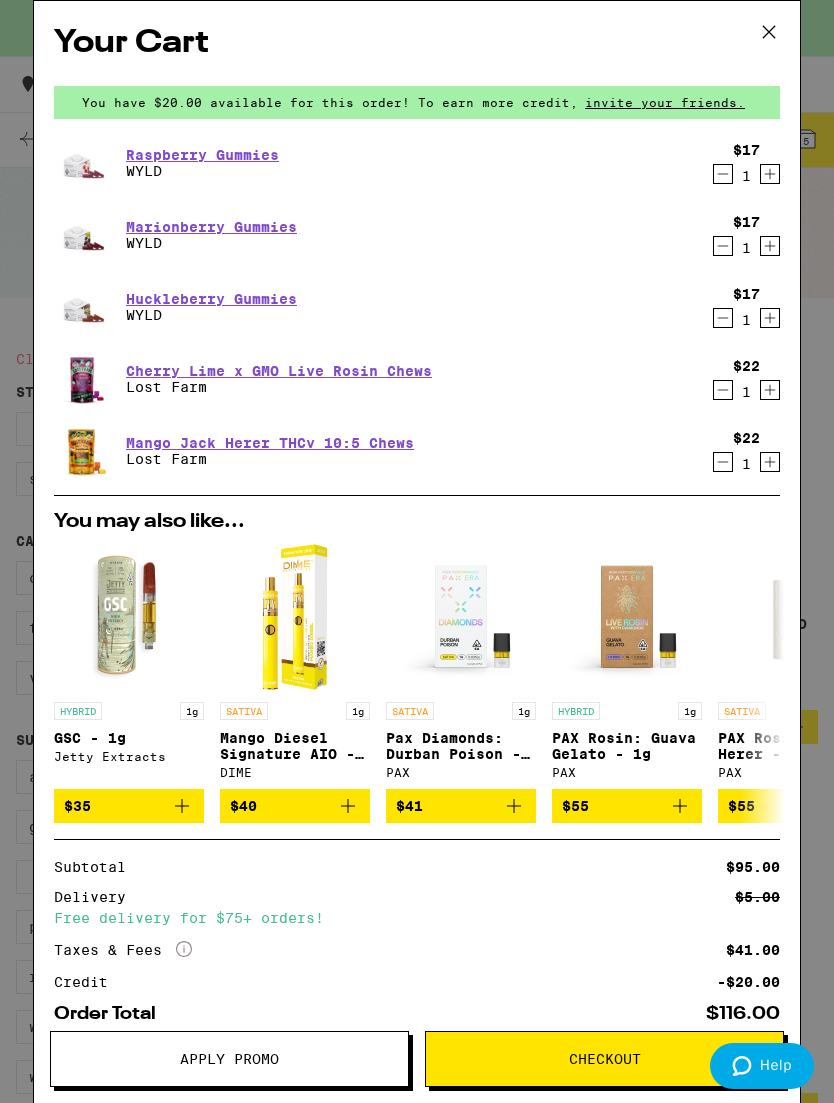 click 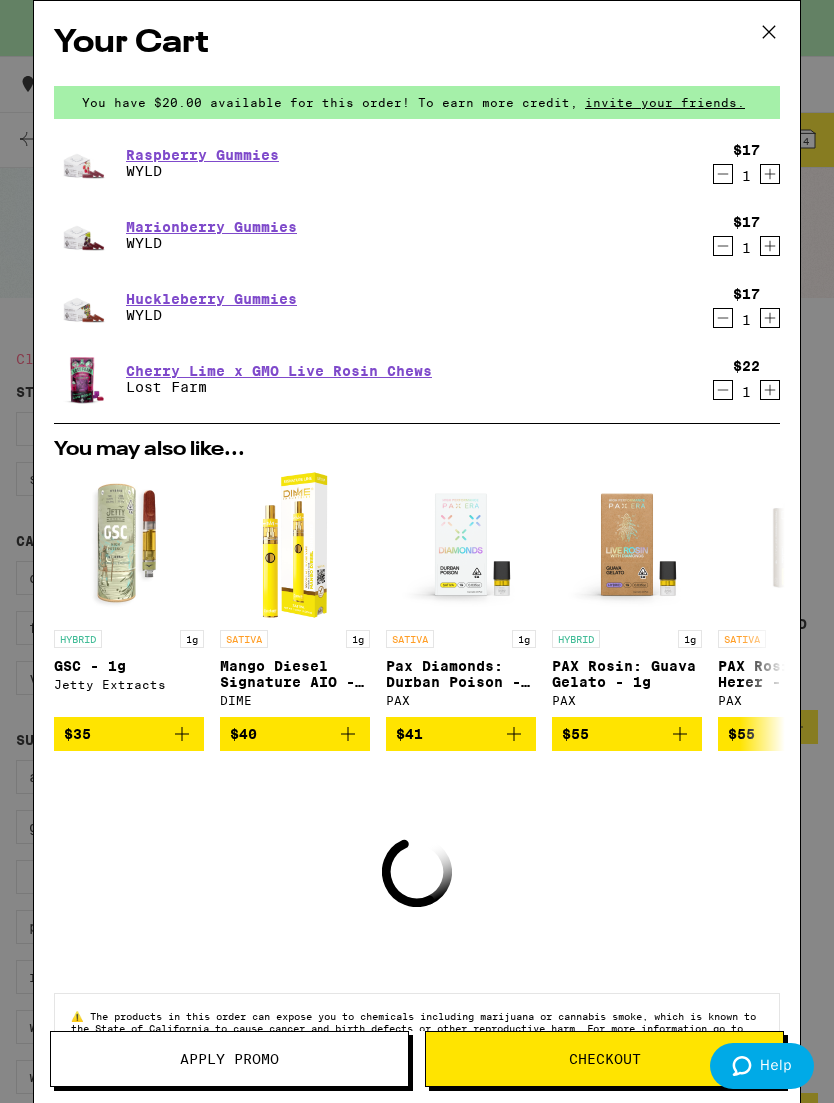 click 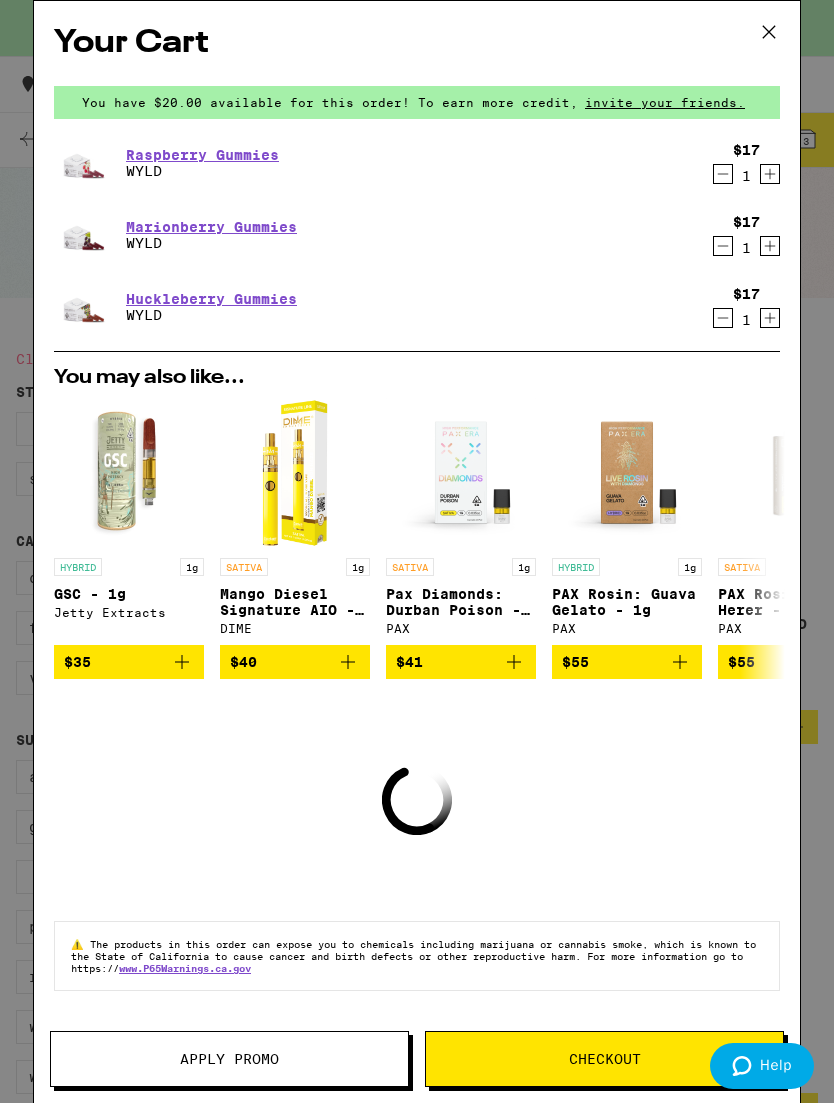 click 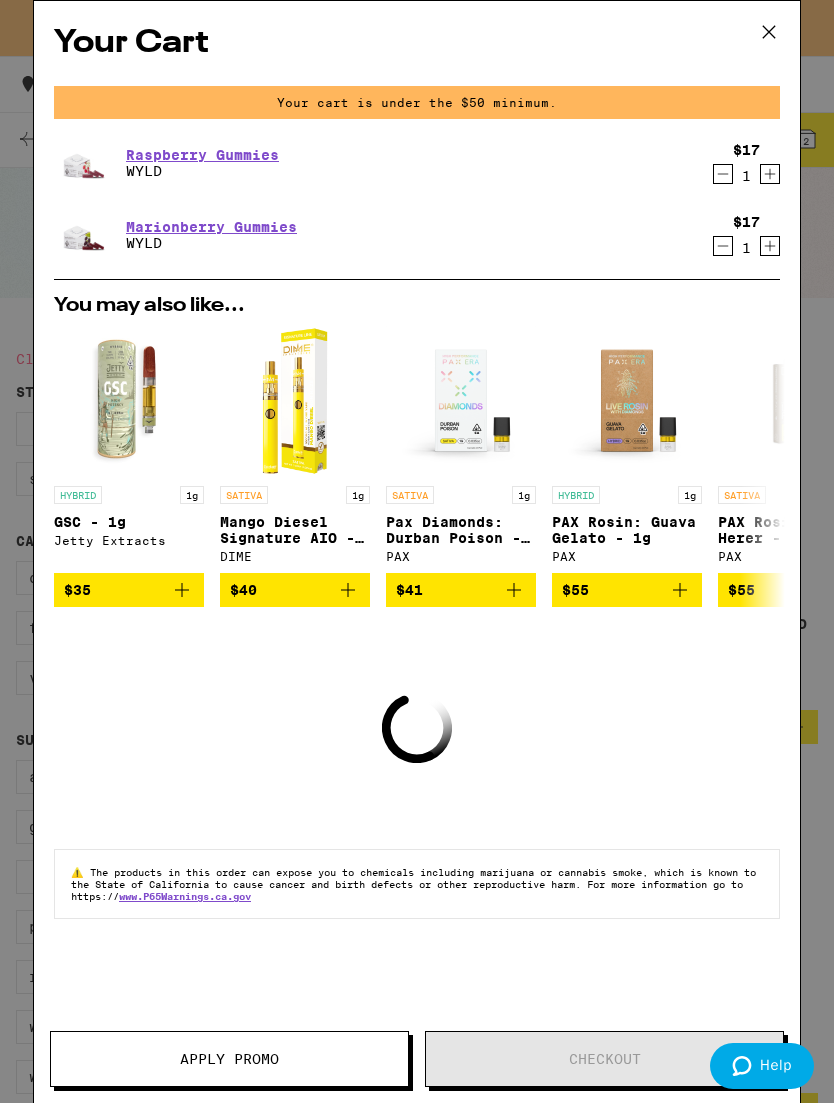 click 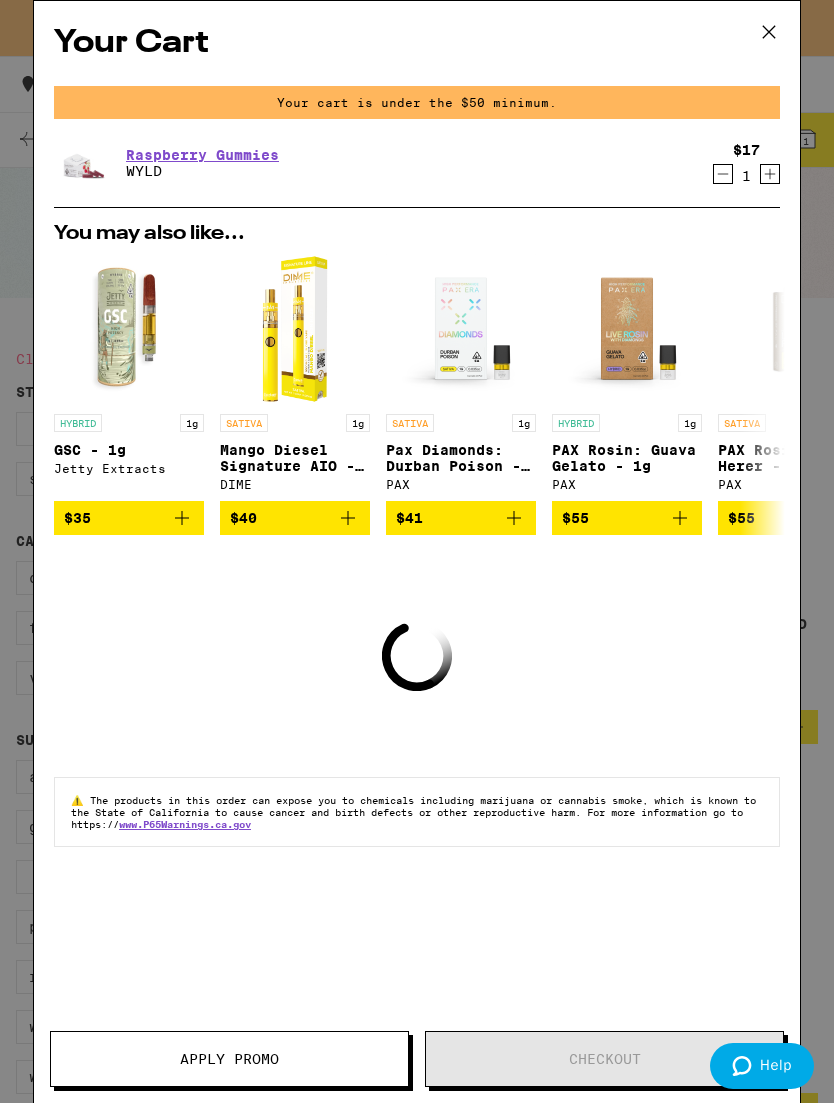 click on "You may also like..." at bounding box center (417, 234) 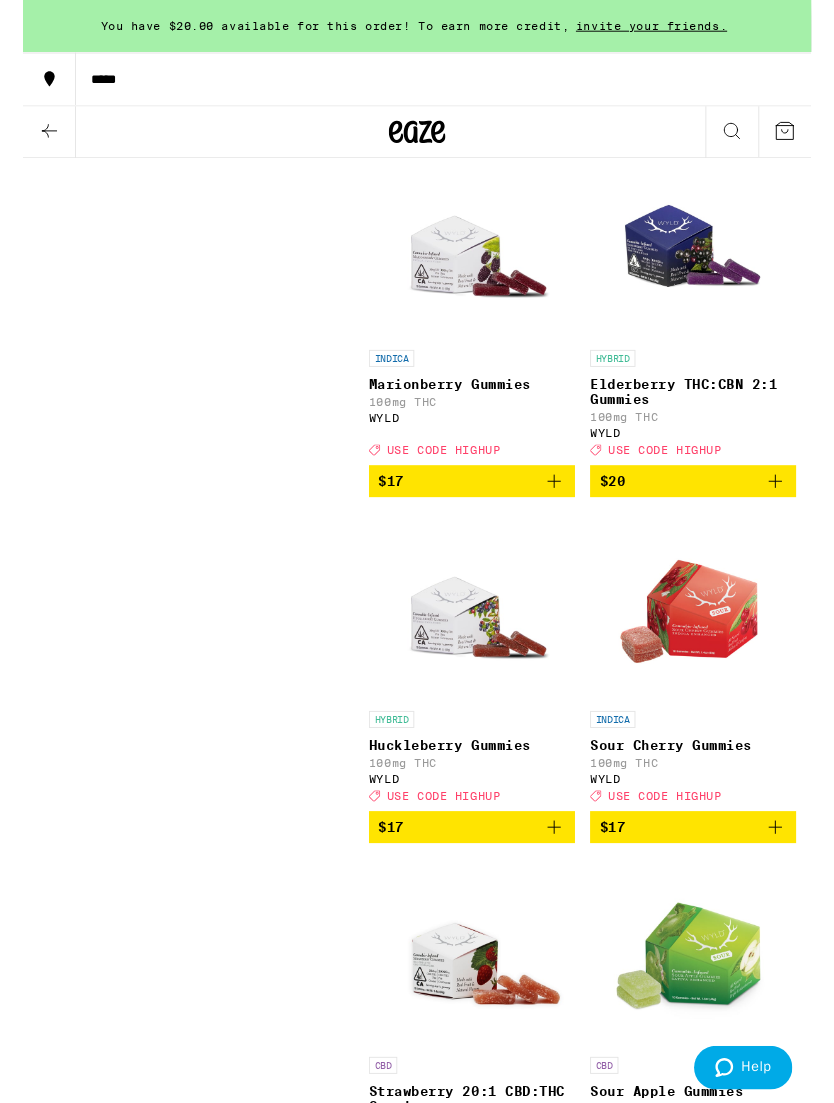 scroll, scrollTop: 3064, scrollLeft: 0, axis: vertical 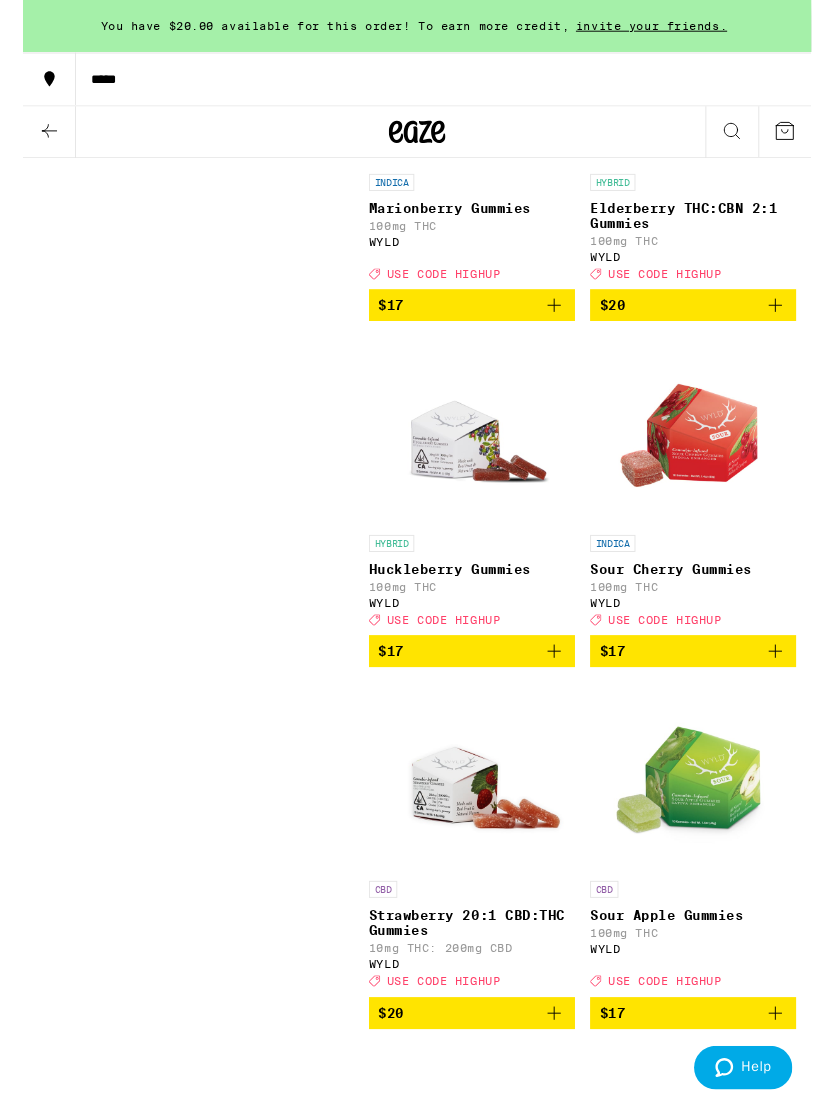 click 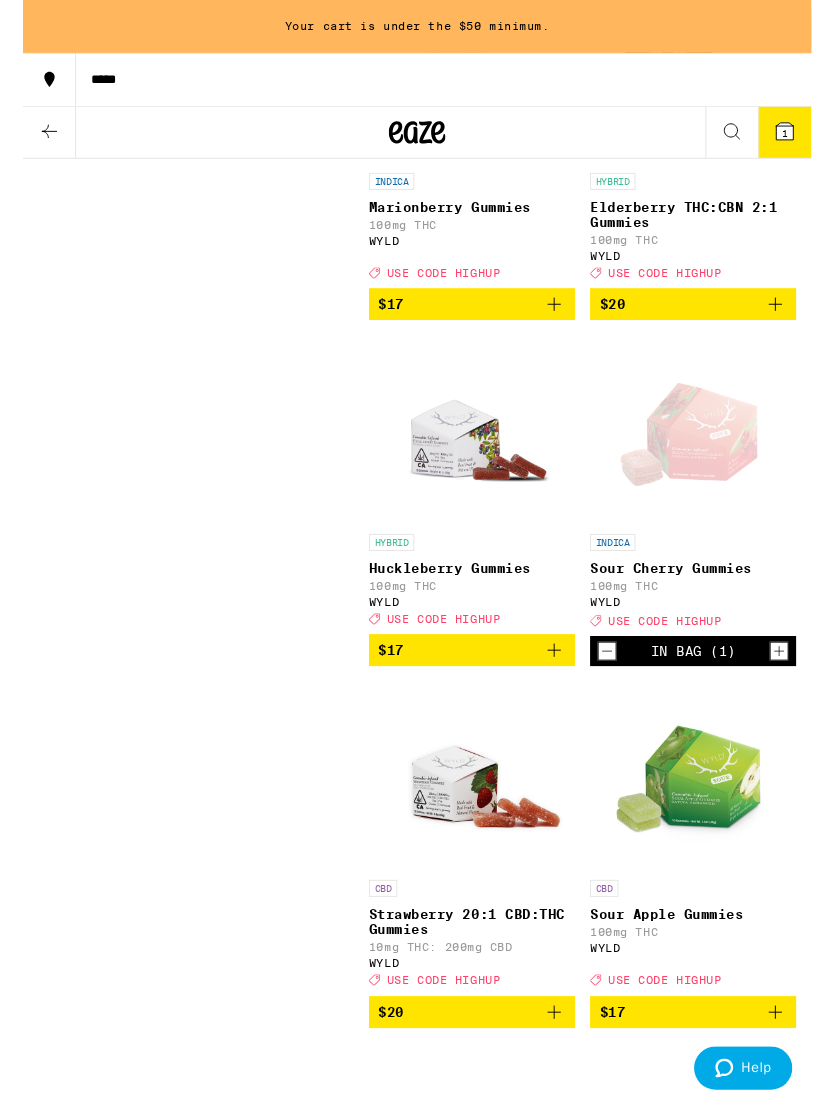 click on "$17" at bounding box center [475, 688] 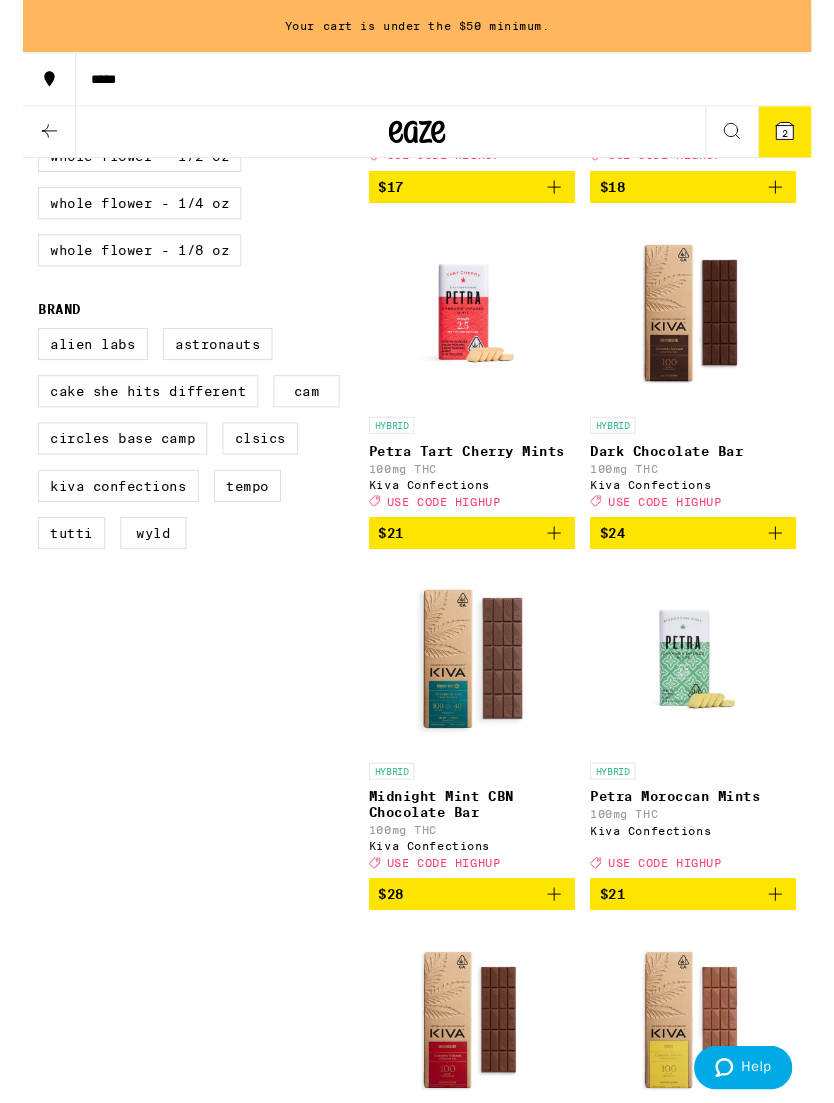 scroll, scrollTop: 914, scrollLeft: 0, axis: vertical 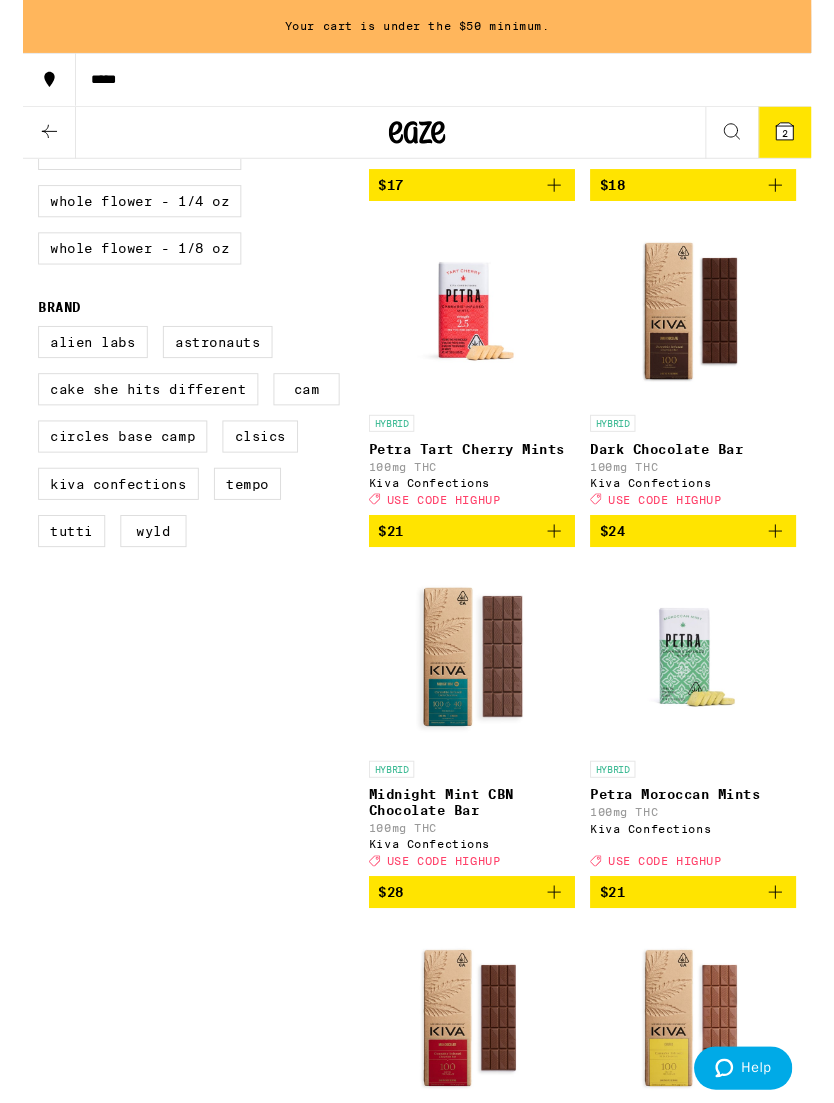 click 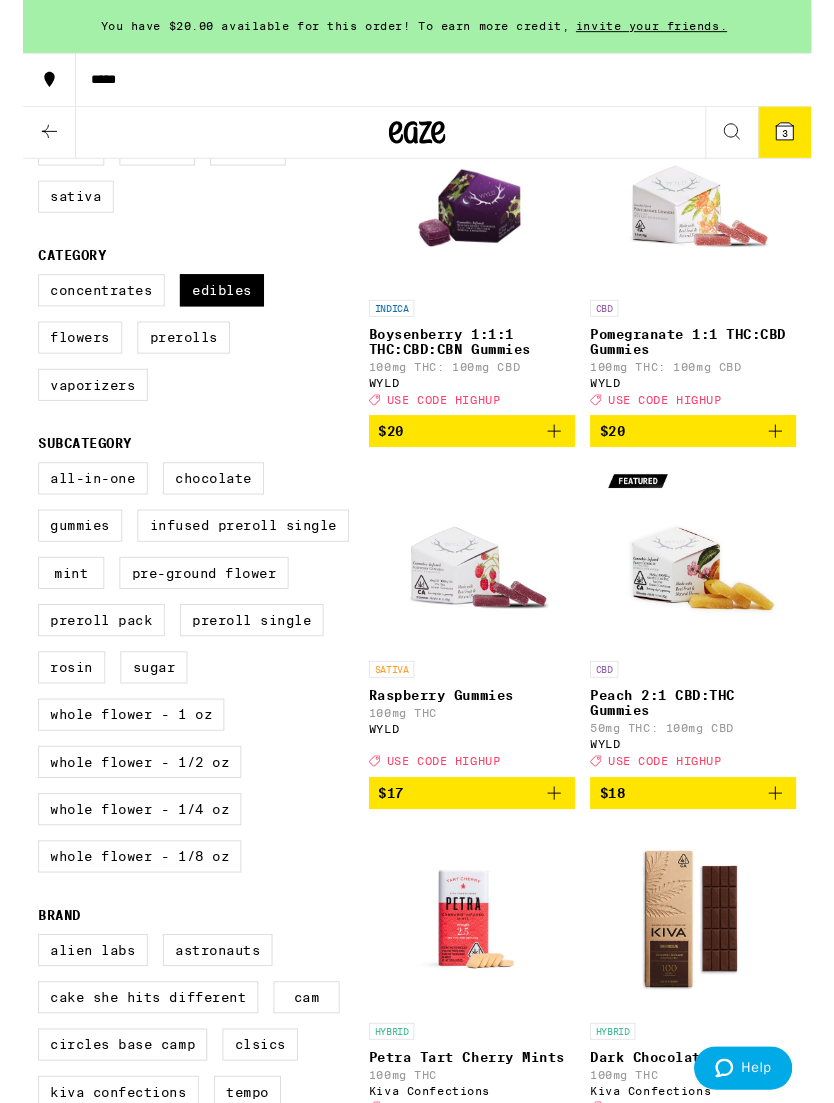 scroll, scrollTop: 270, scrollLeft: 0, axis: vertical 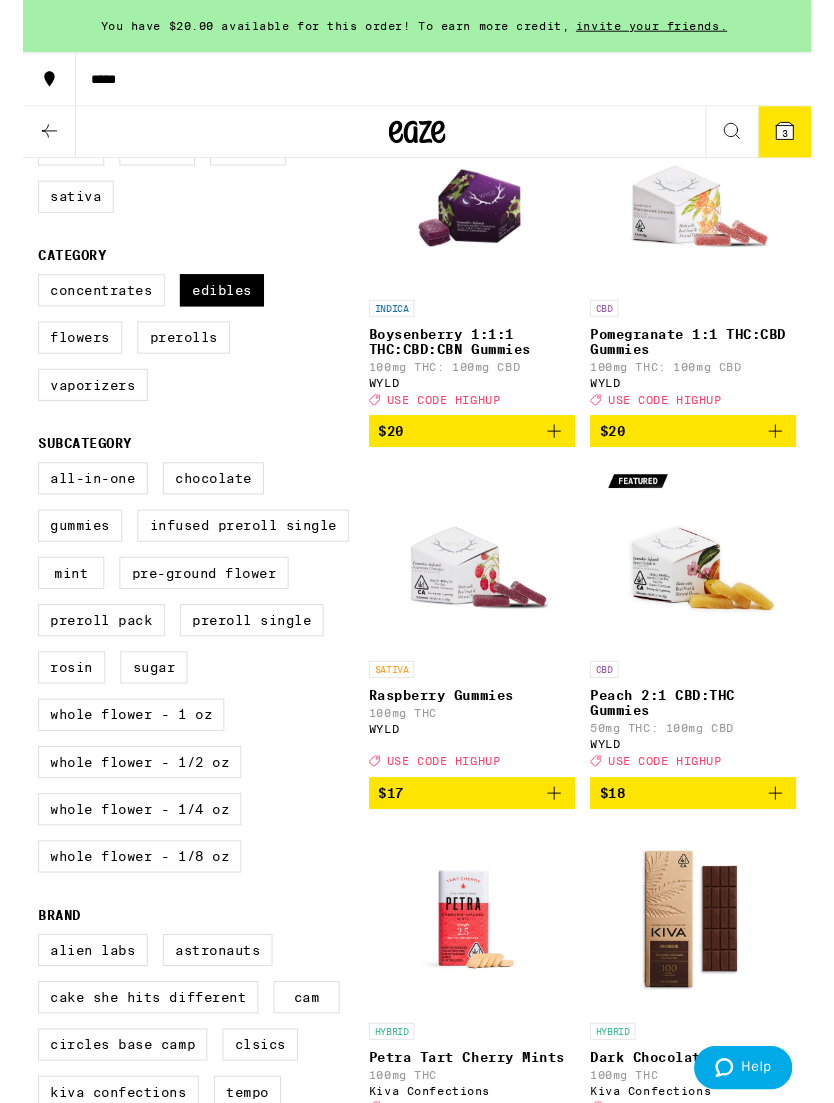 click 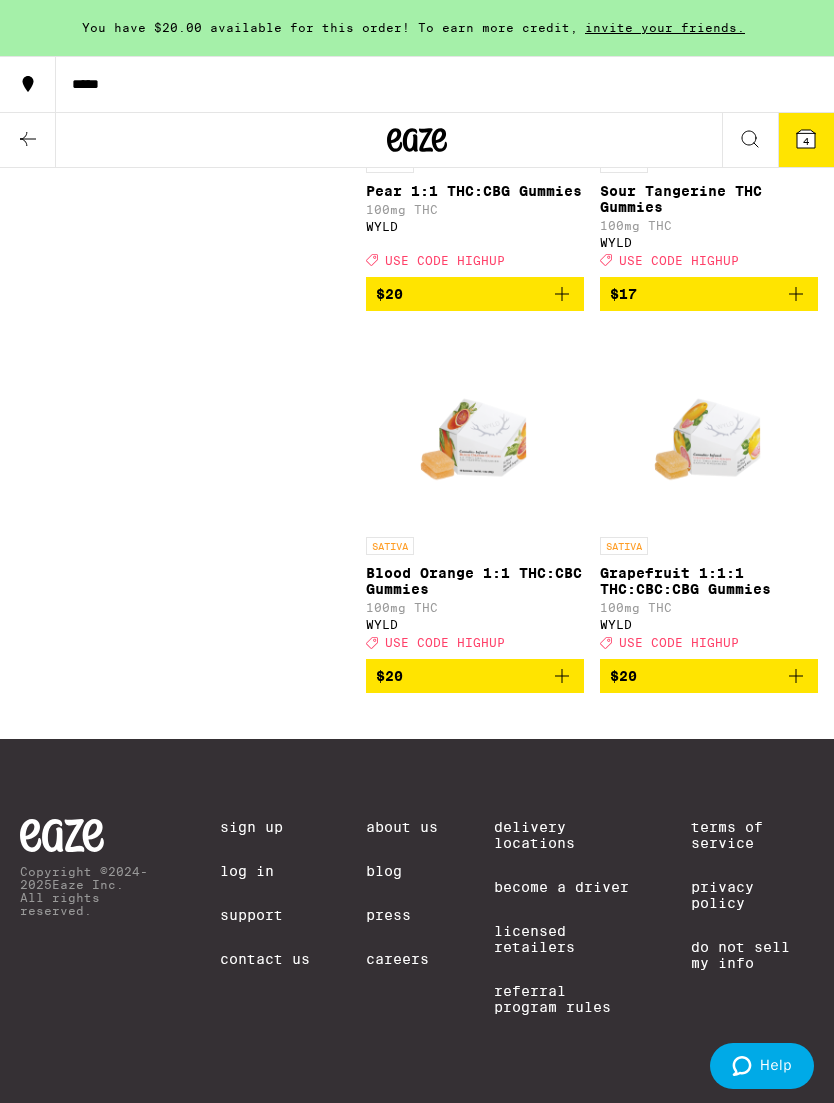 scroll, scrollTop: 4334, scrollLeft: 0, axis: vertical 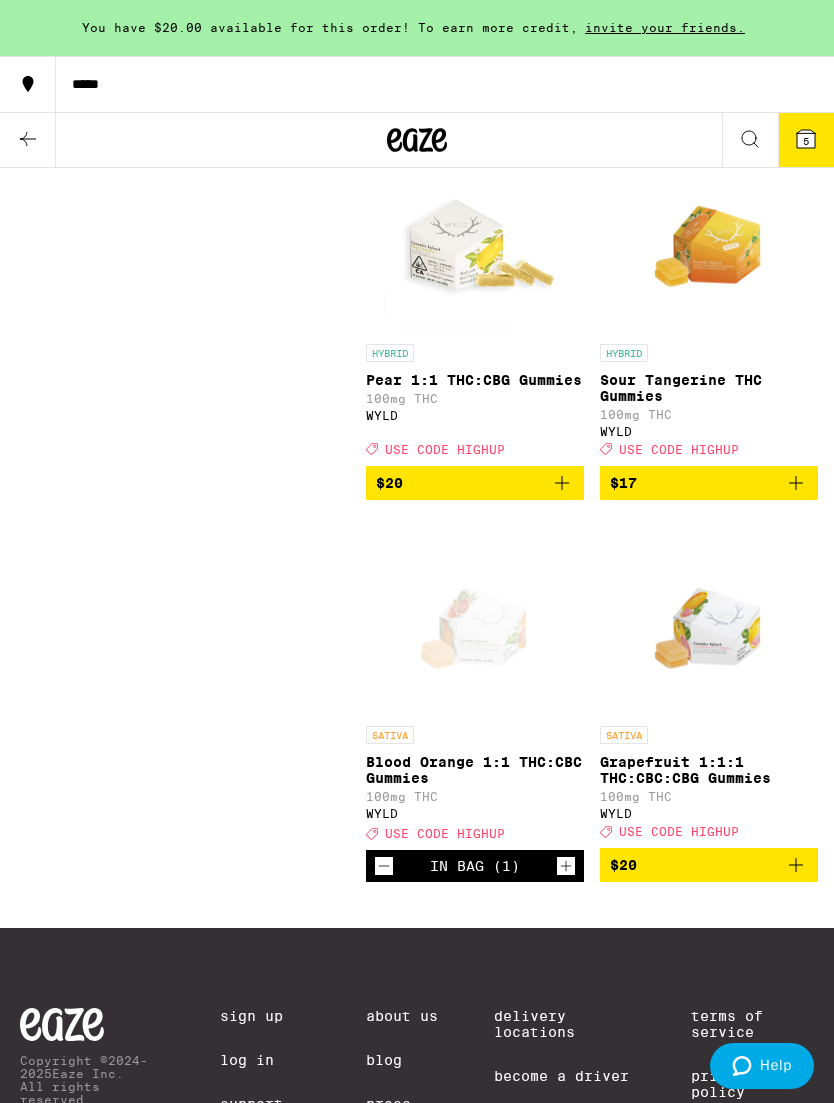 click on "$17" at bounding box center (709, 483) 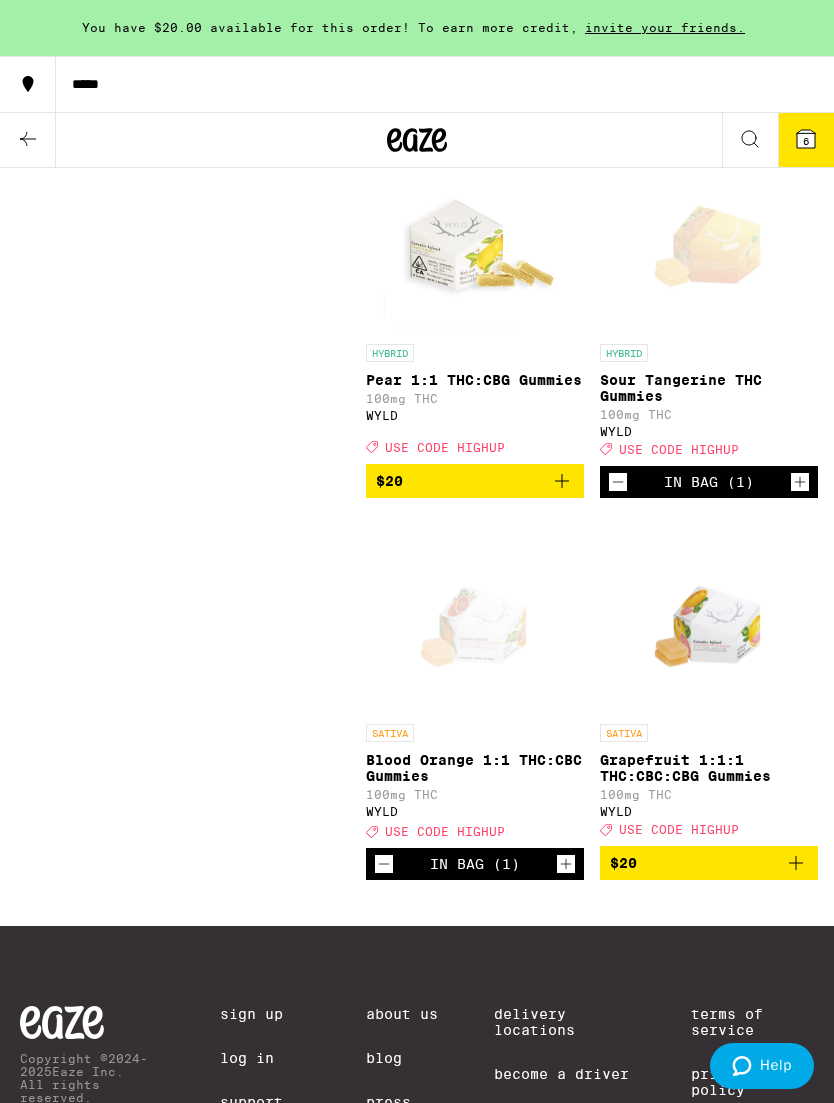 click at bounding box center (566, 864) 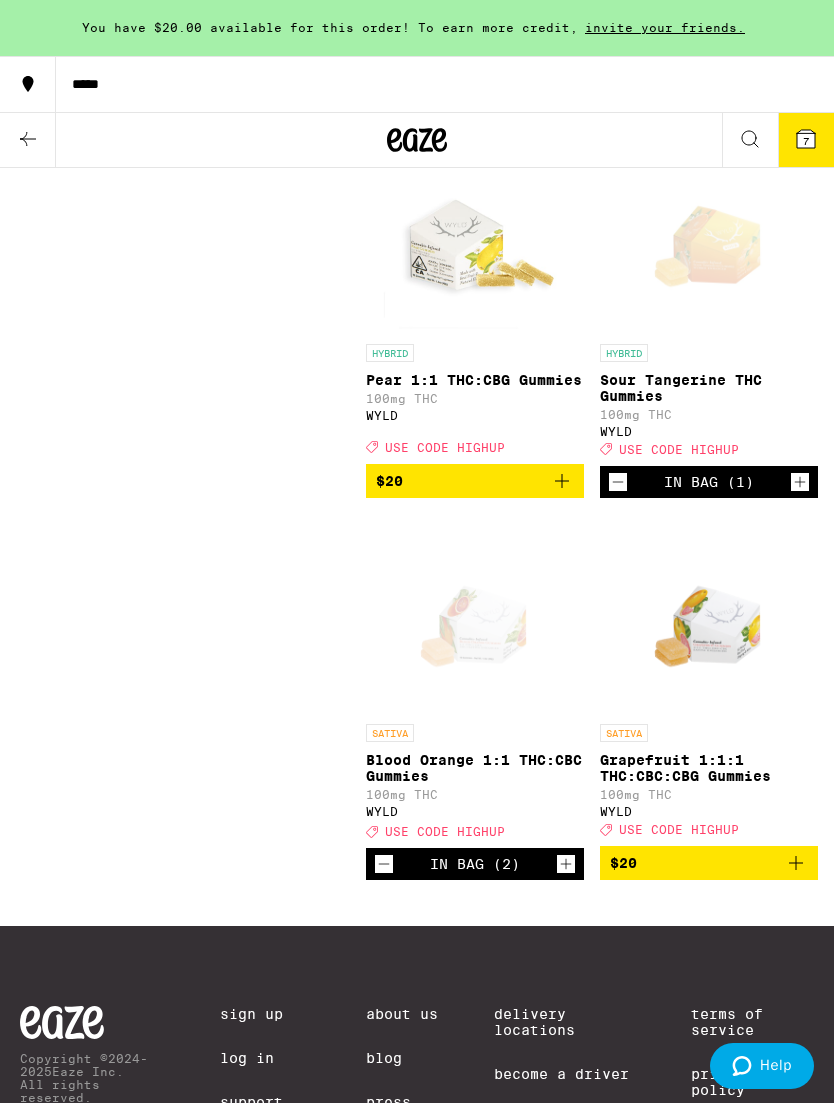 click 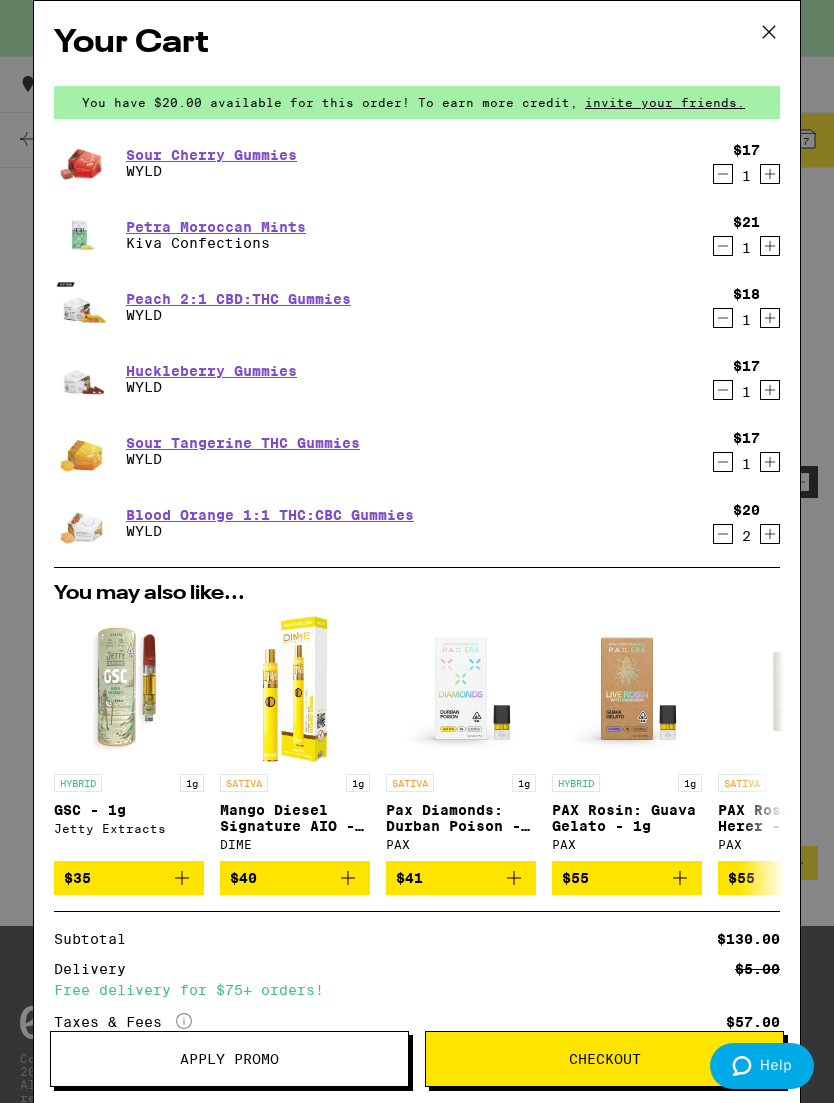 click on "Apply Promo" at bounding box center [229, 1059] 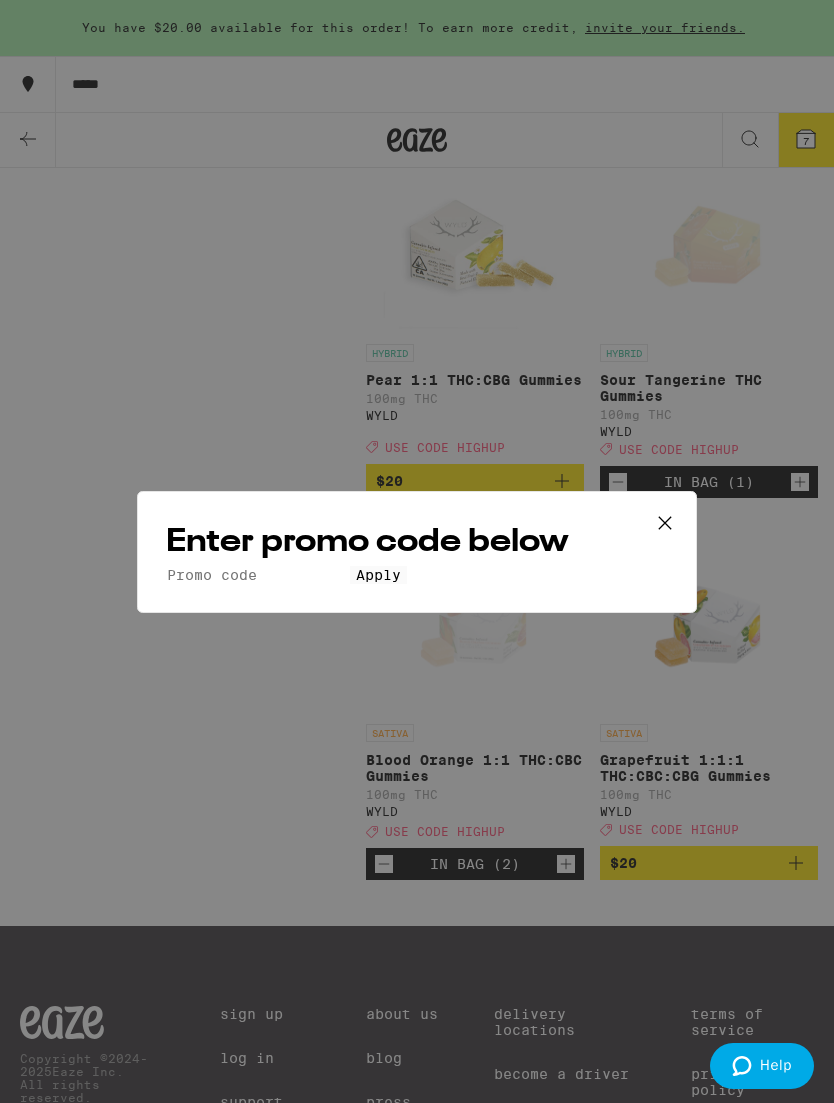 click on "Promo Code" at bounding box center (258, 575) 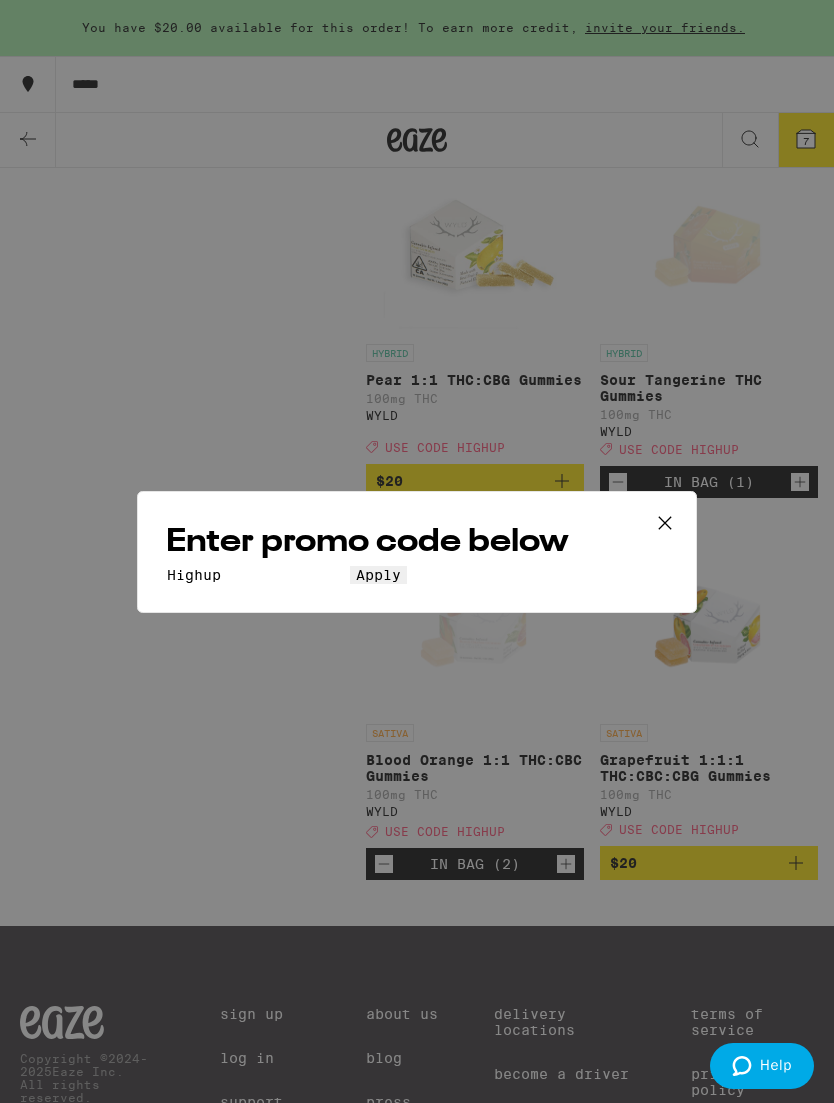 type on "Highup" 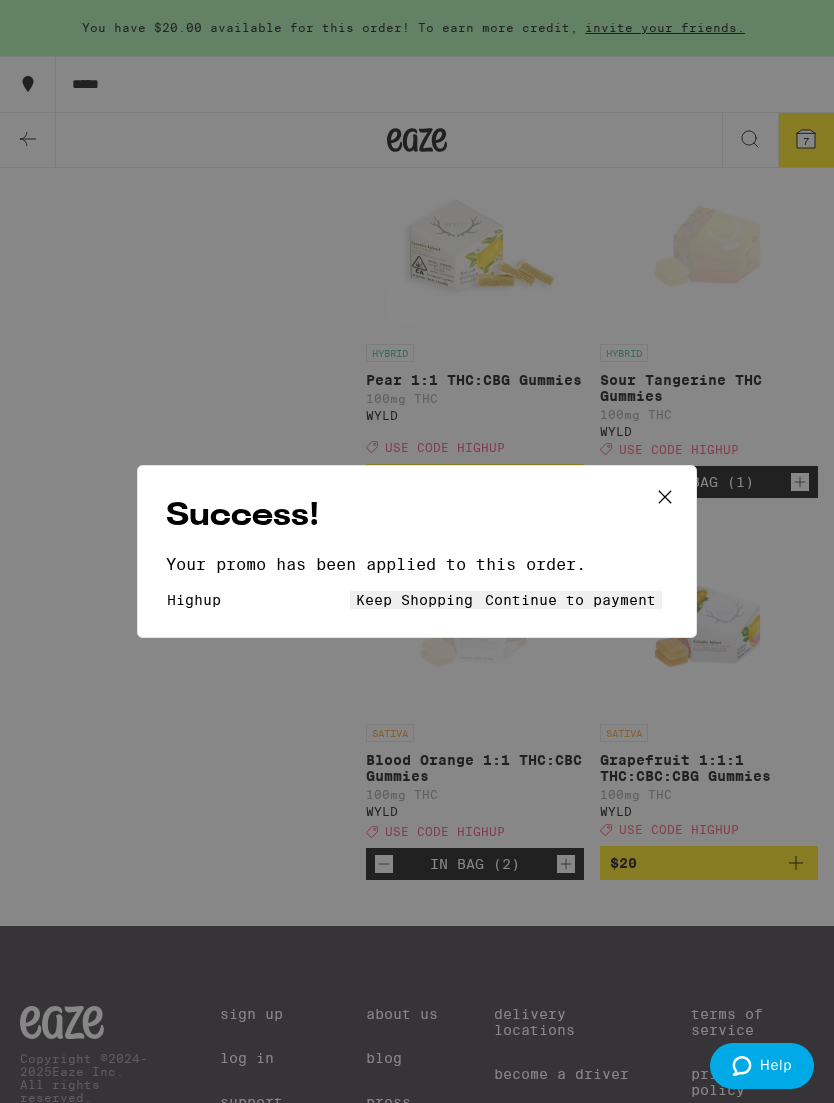 click on "Continue to payment" at bounding box center [570, 600] 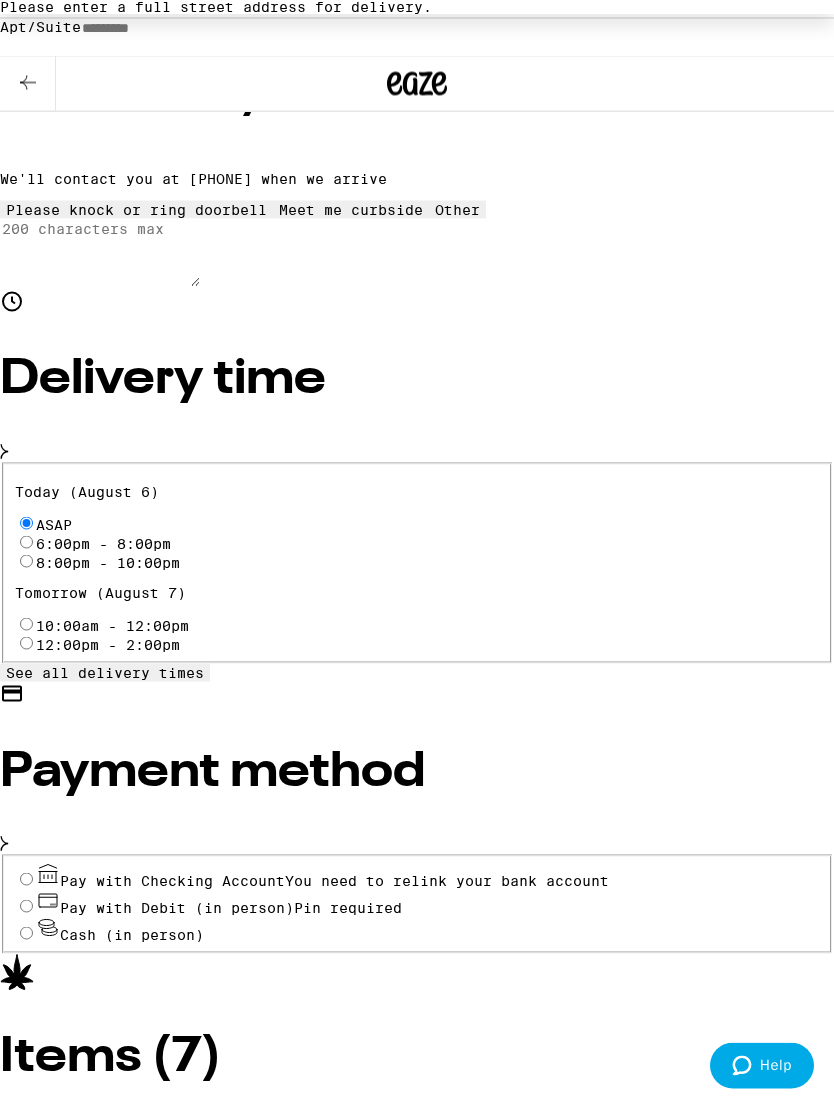 scroll, scrollTop: 460, scrollLeft: 0, axis: vertical 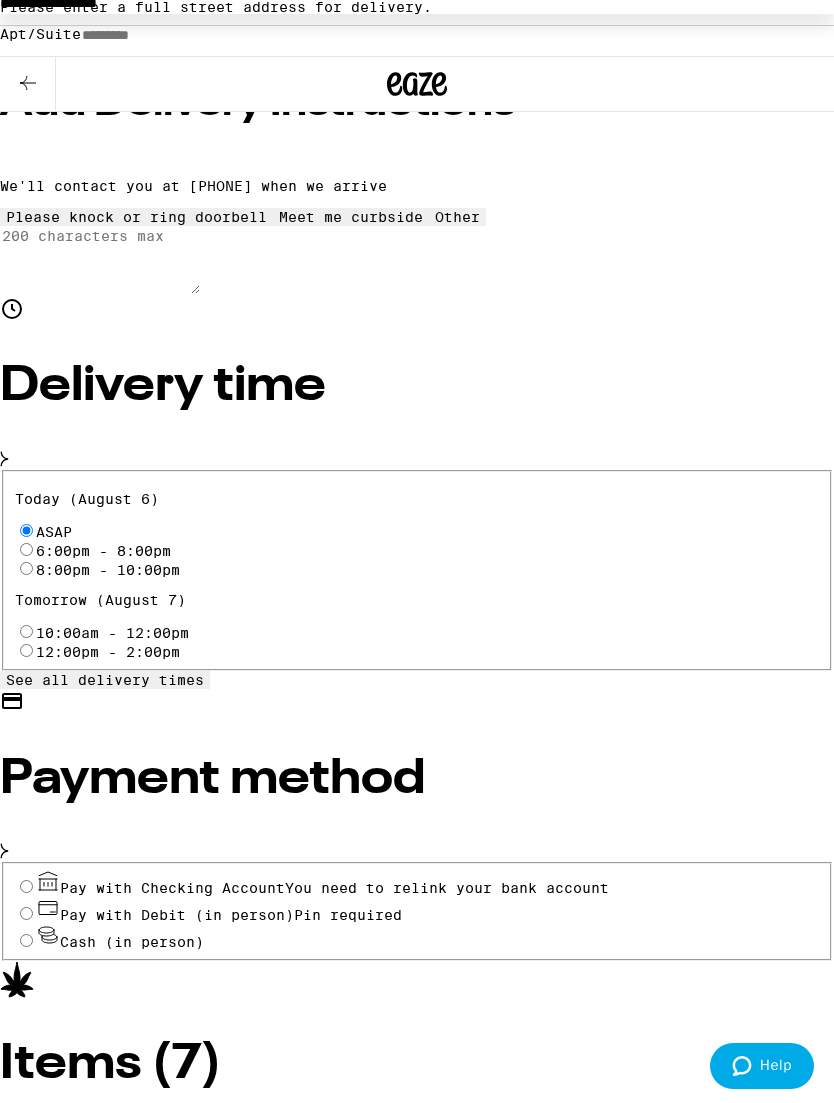 click on "Pay with Checking Account You need to relink your bank account" at bounding box center [26, 886] 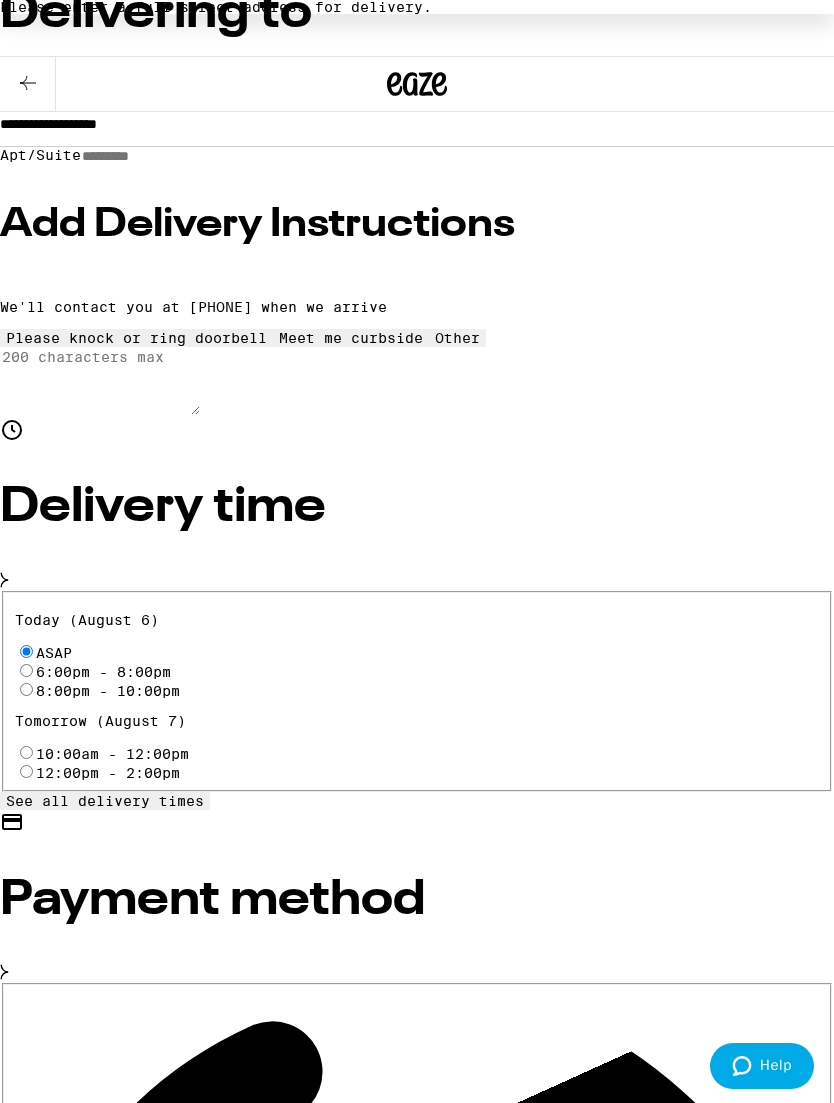 scroll, scrollTop: 0, scrollLeft: 0, axis: both 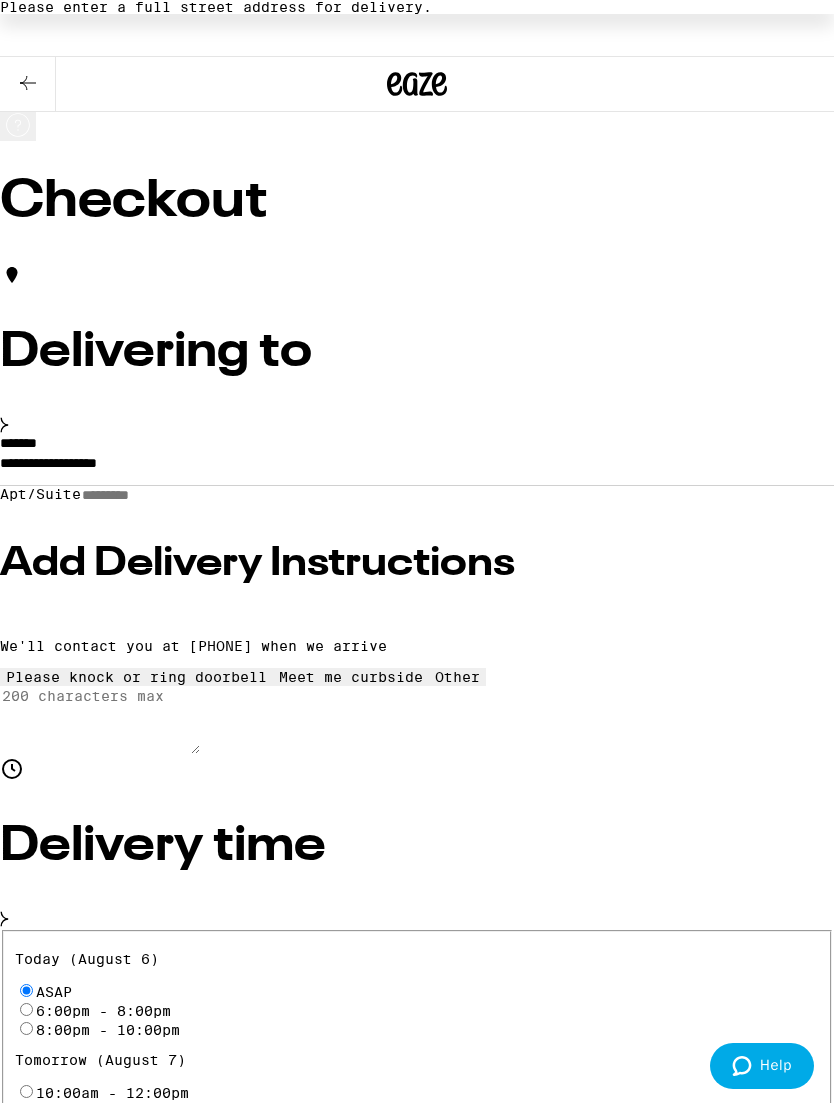 click at bounding box center [417, 3152] 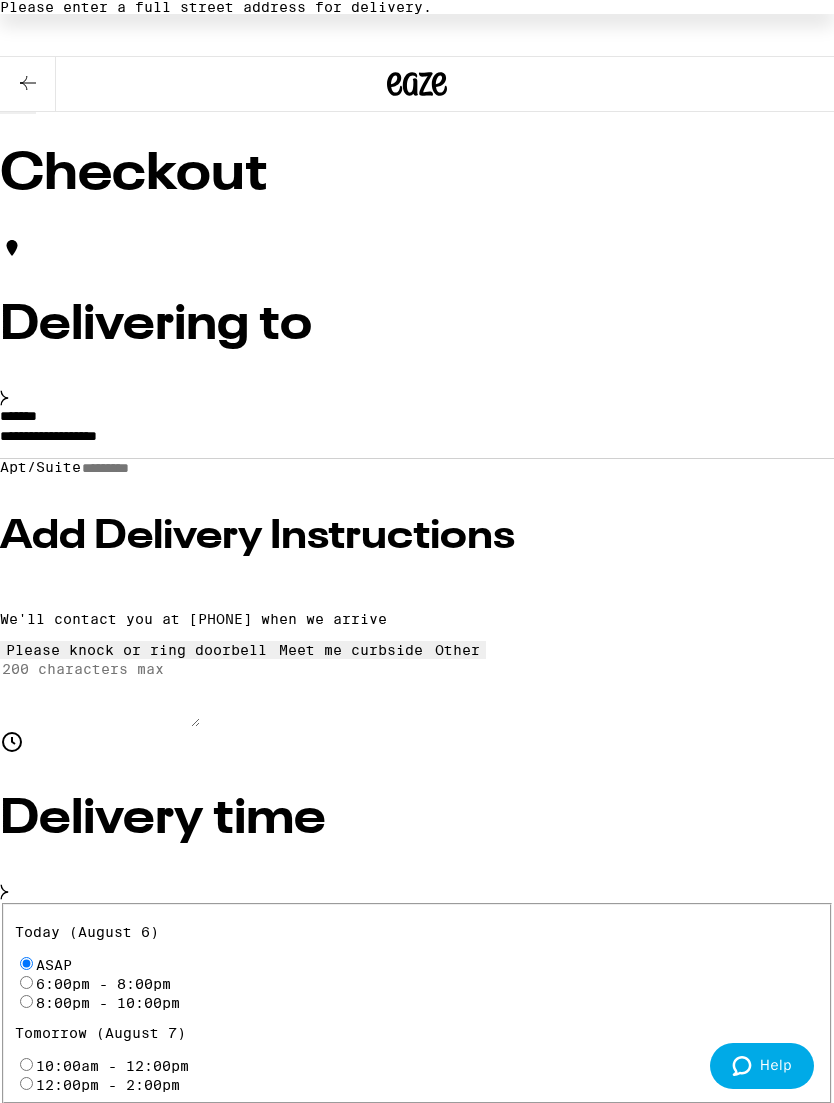 scroll, scrollTop: 0, scrollLeft: 0, axis: both 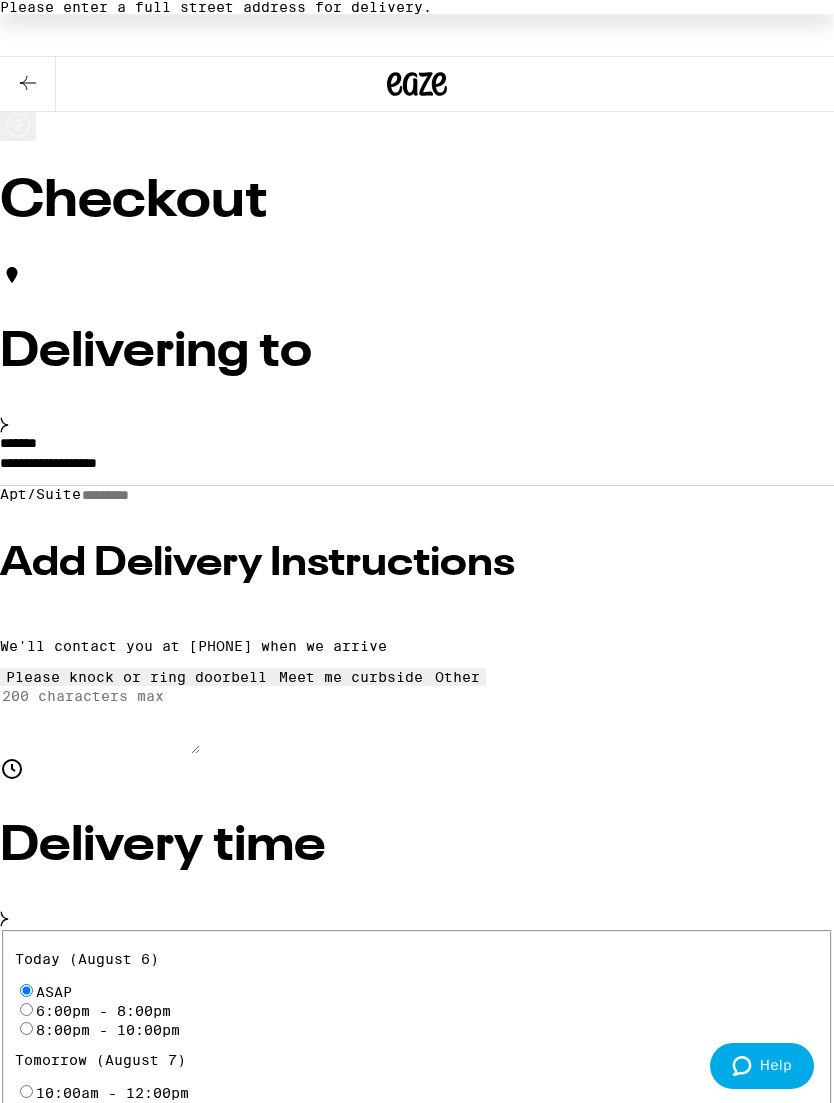 click on "**********" at bounding box center [417, 468] 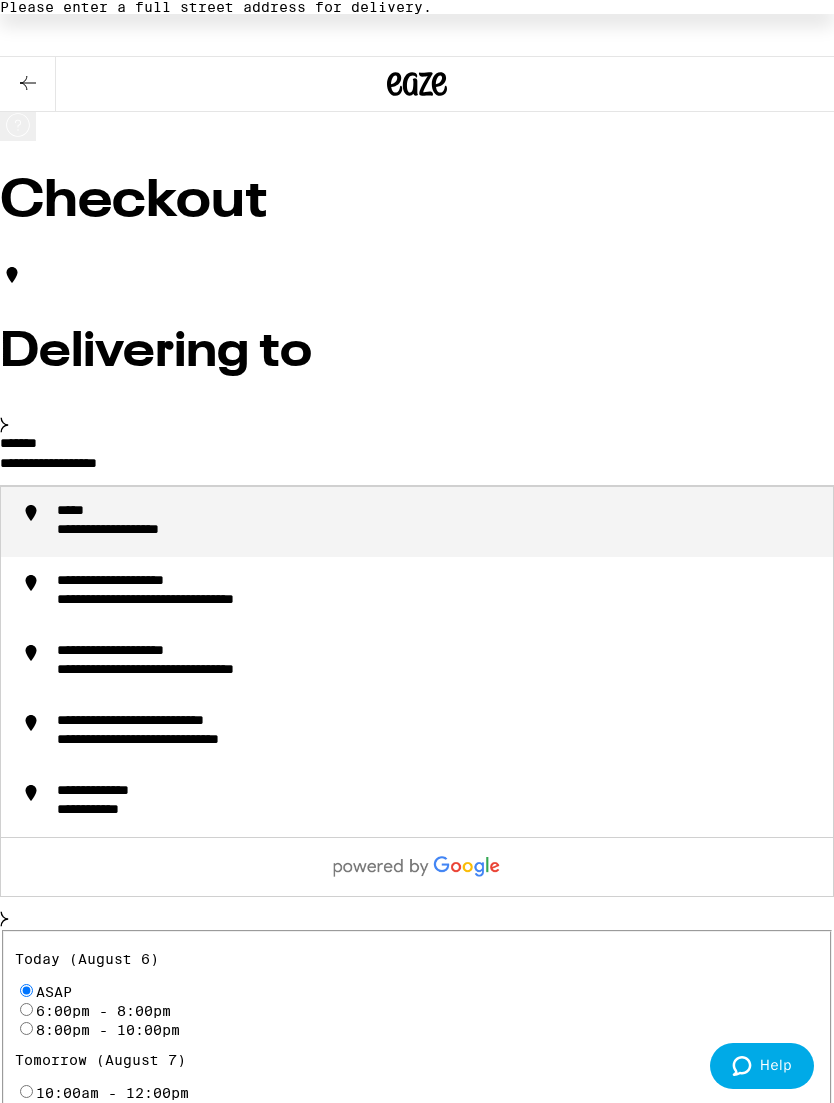 click on "**********" at bounding box center (417, 468) 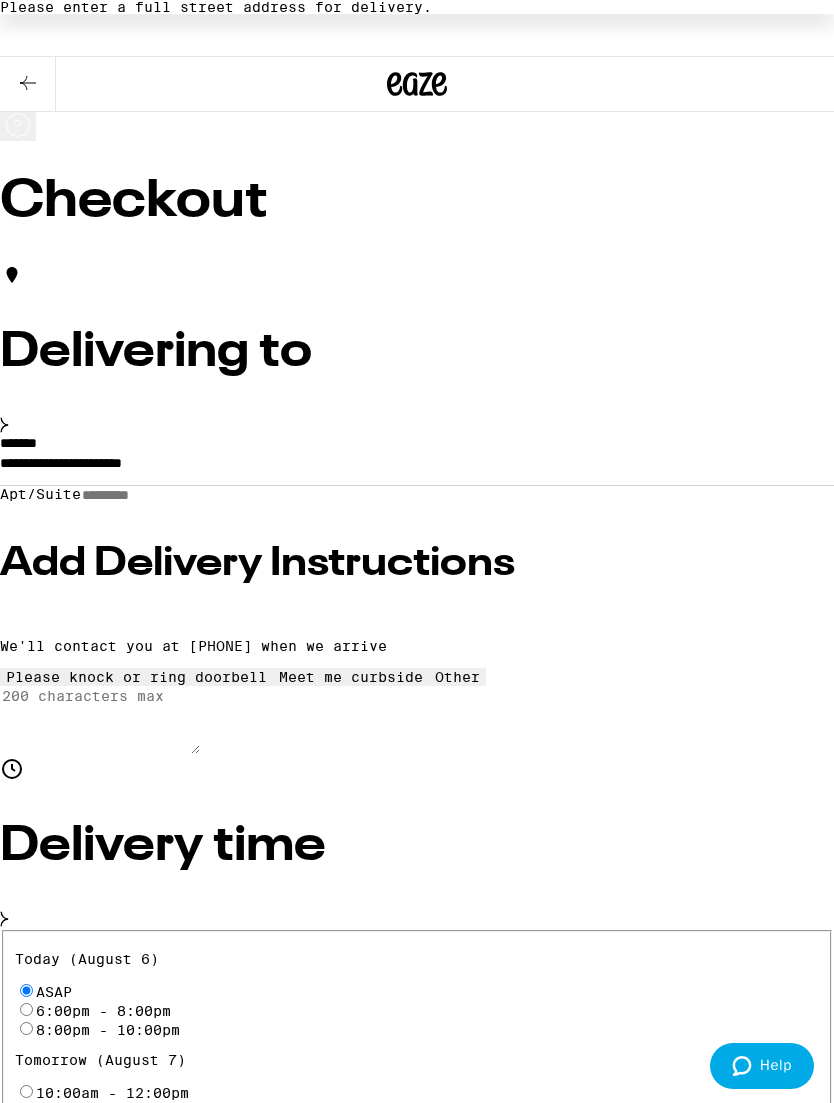 click on "**********" at bounding box center [417, 468] 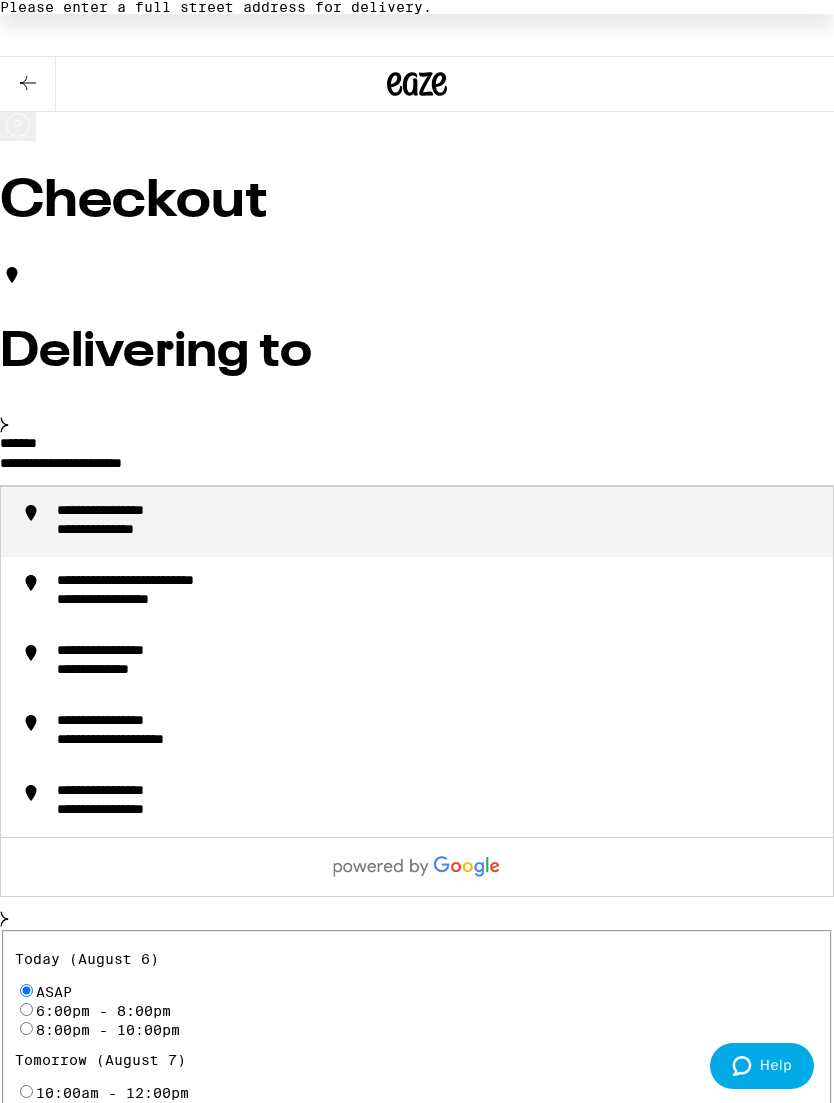 click on "**********" at bounding box center (417, 468) 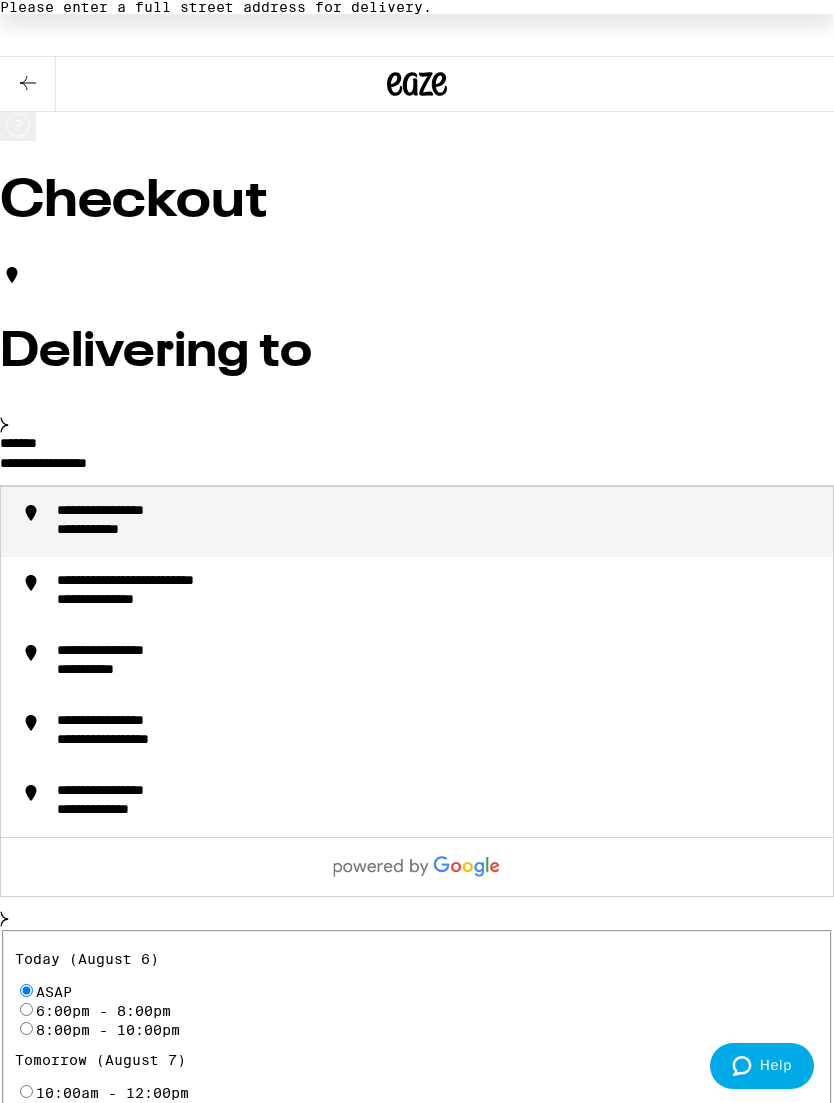 click on "**********" at bounding box center (134, 512) 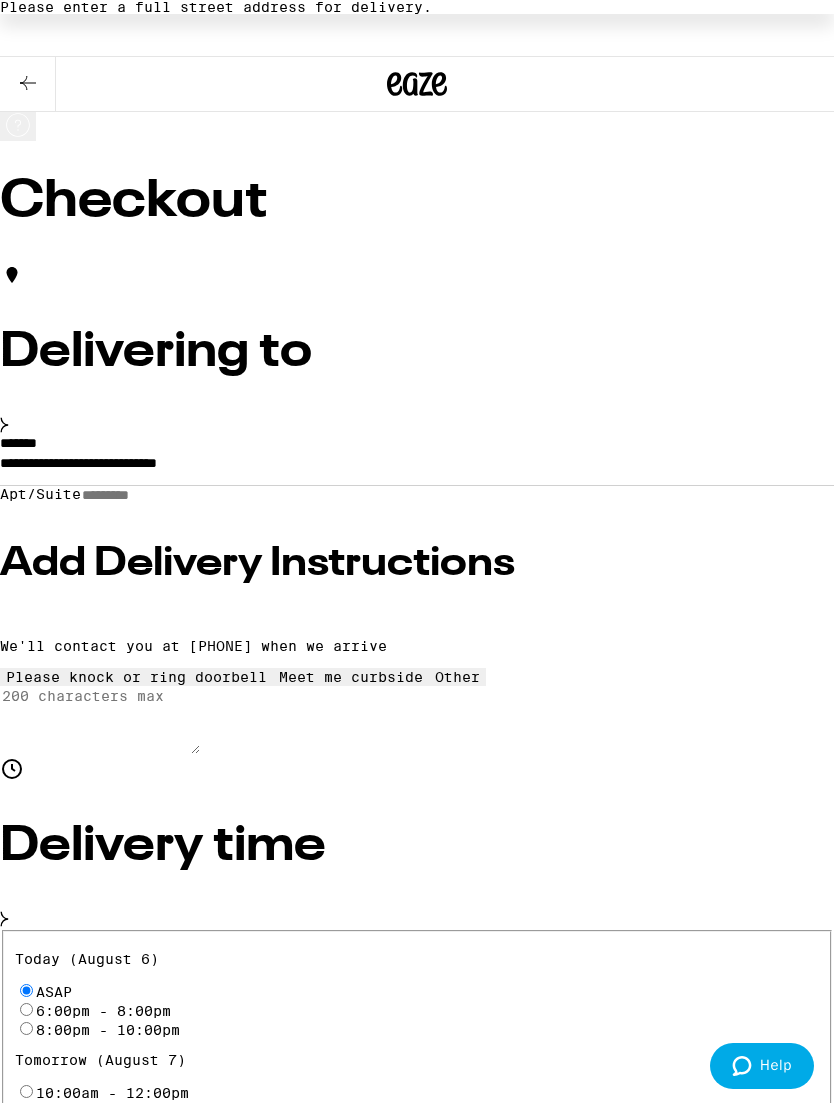 click on "Apt/Suite" at bounding box center [152, 495] 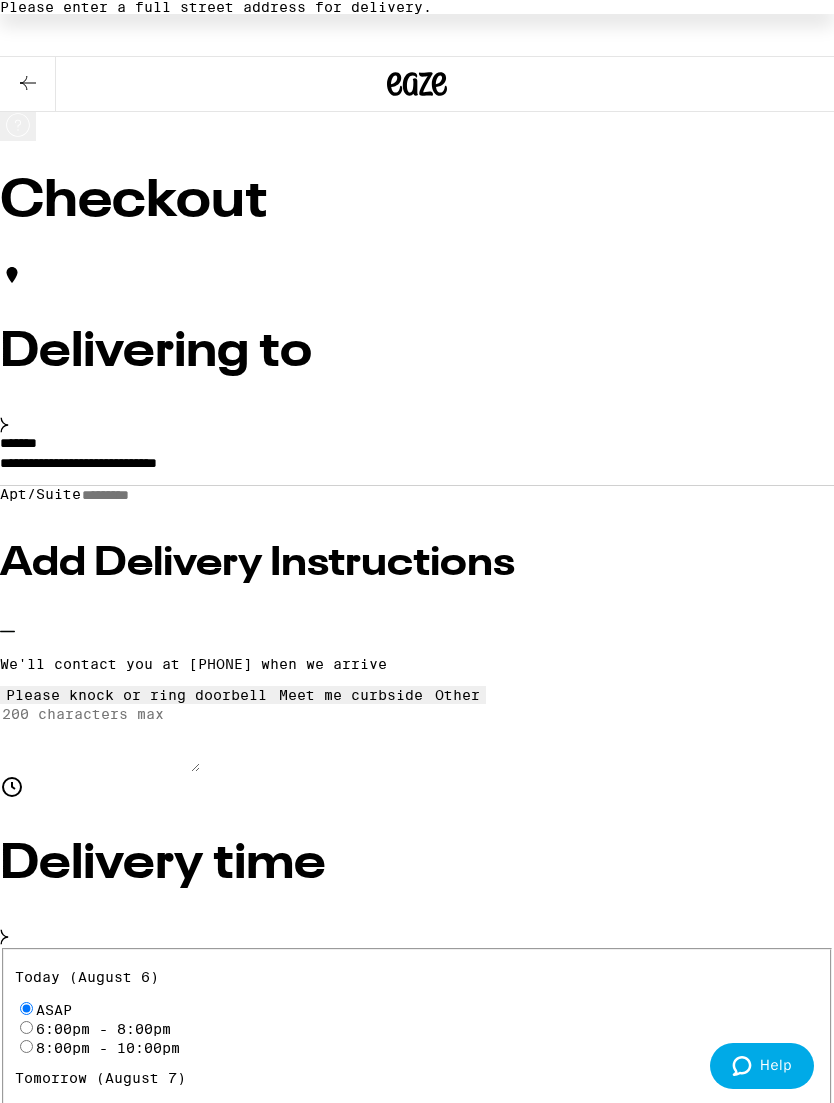 click at bounding box center (351, 687) 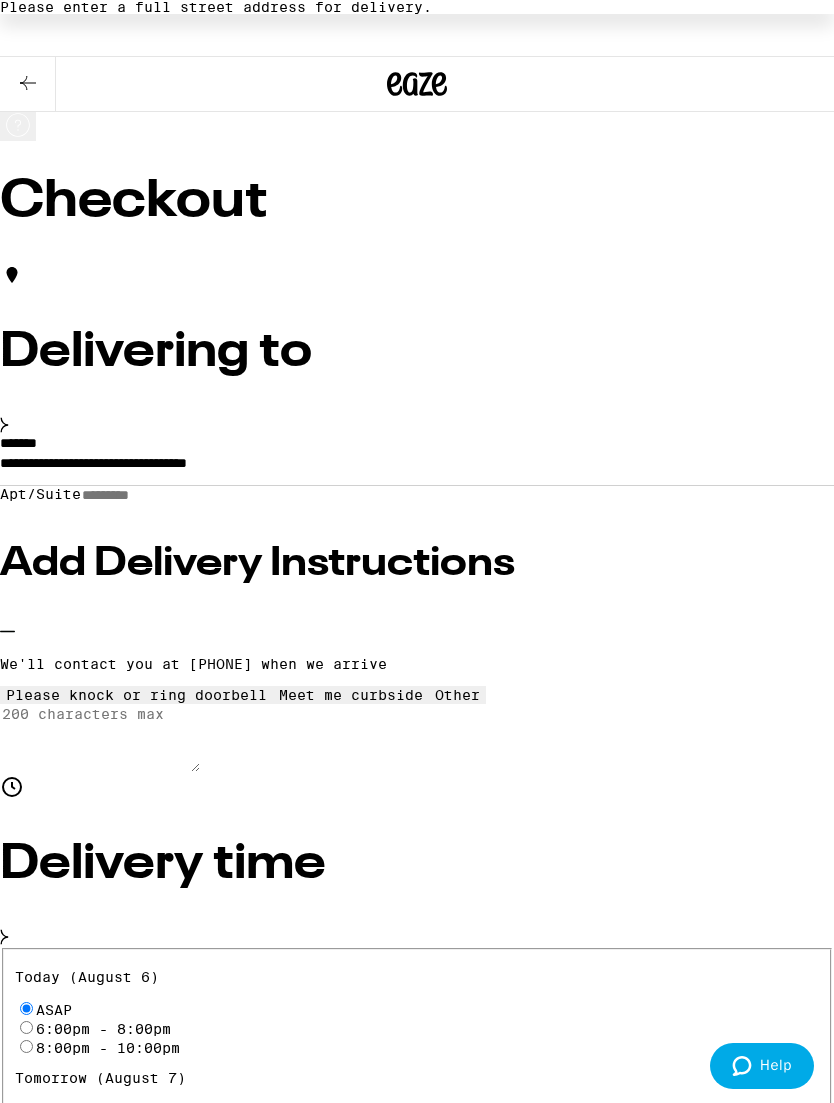 type on "**********" 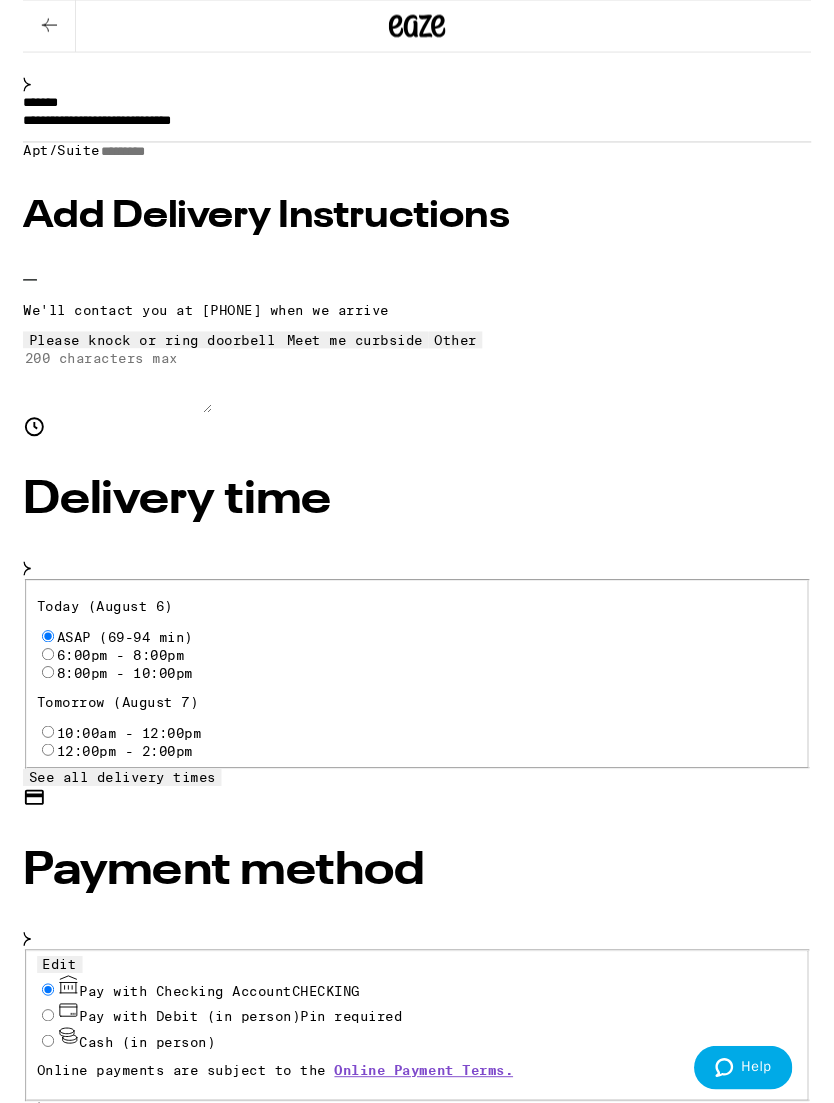 scroll, scrollTop: 280, scrollLeft: 0, axis: vertical 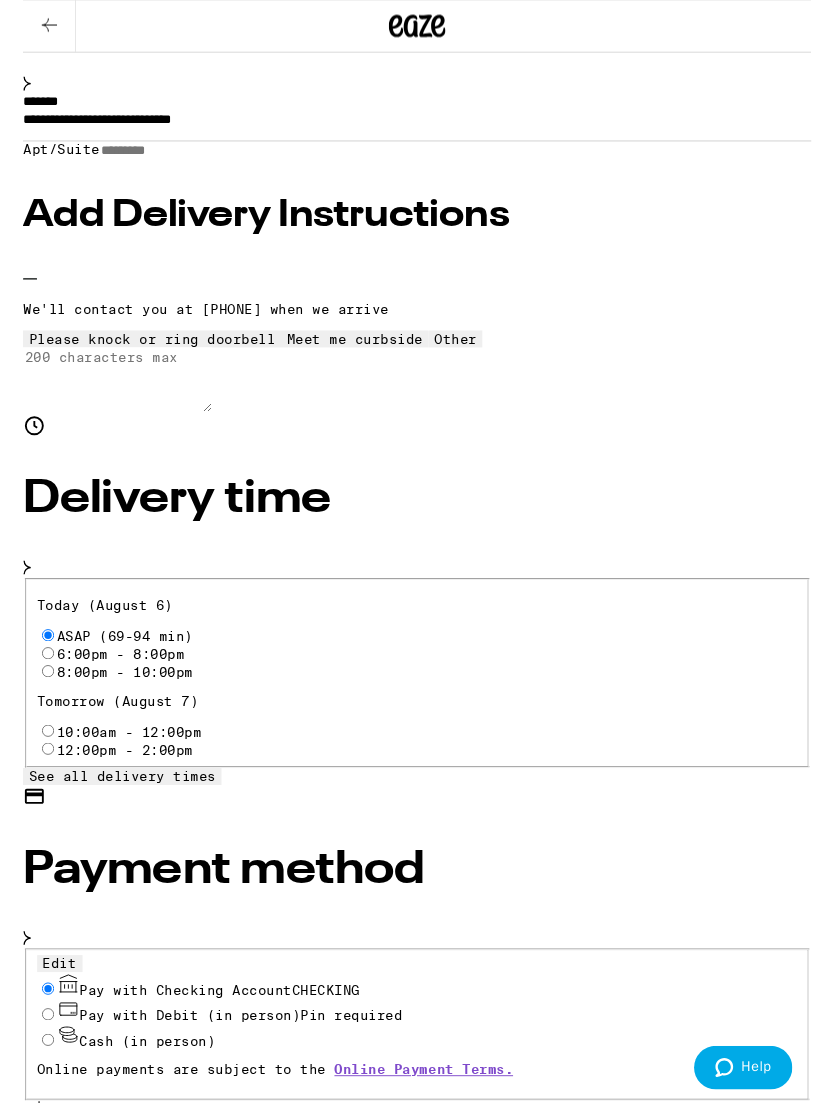 click on "Place Order" at bounding box center (417, 2261) 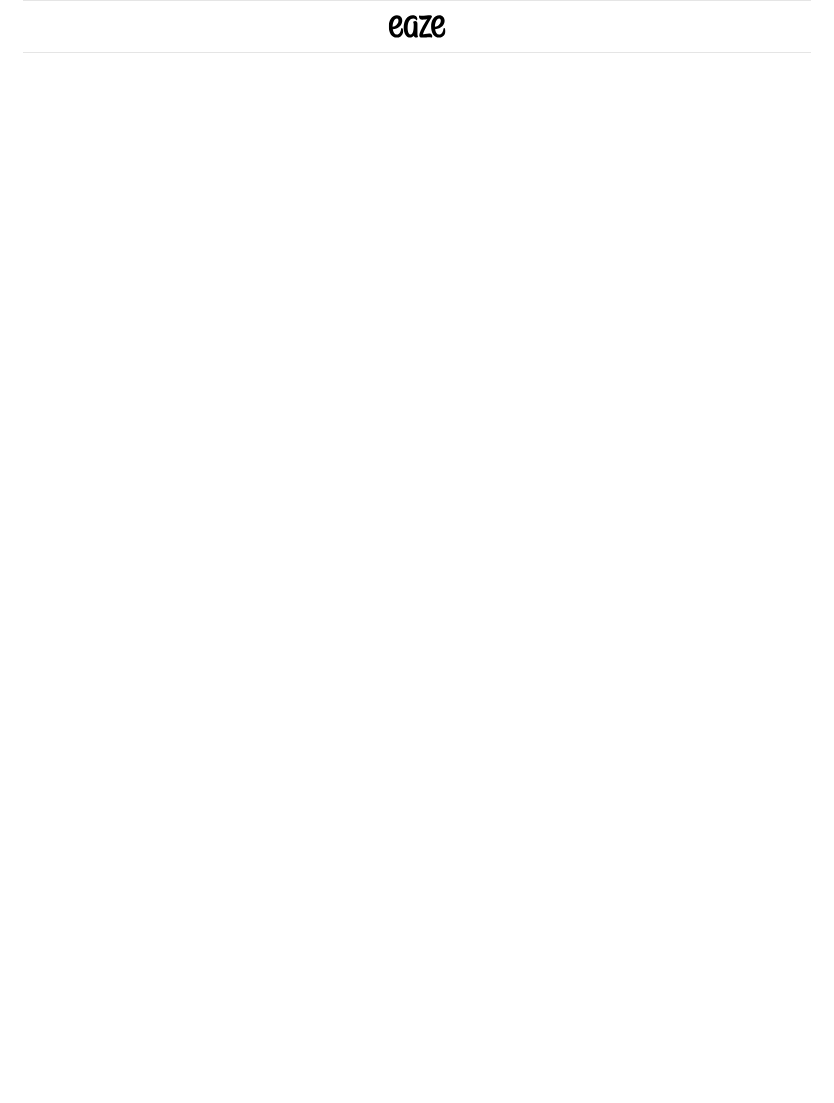 scroll, scrollTop: 0, scrollLeft: 0, axis: both 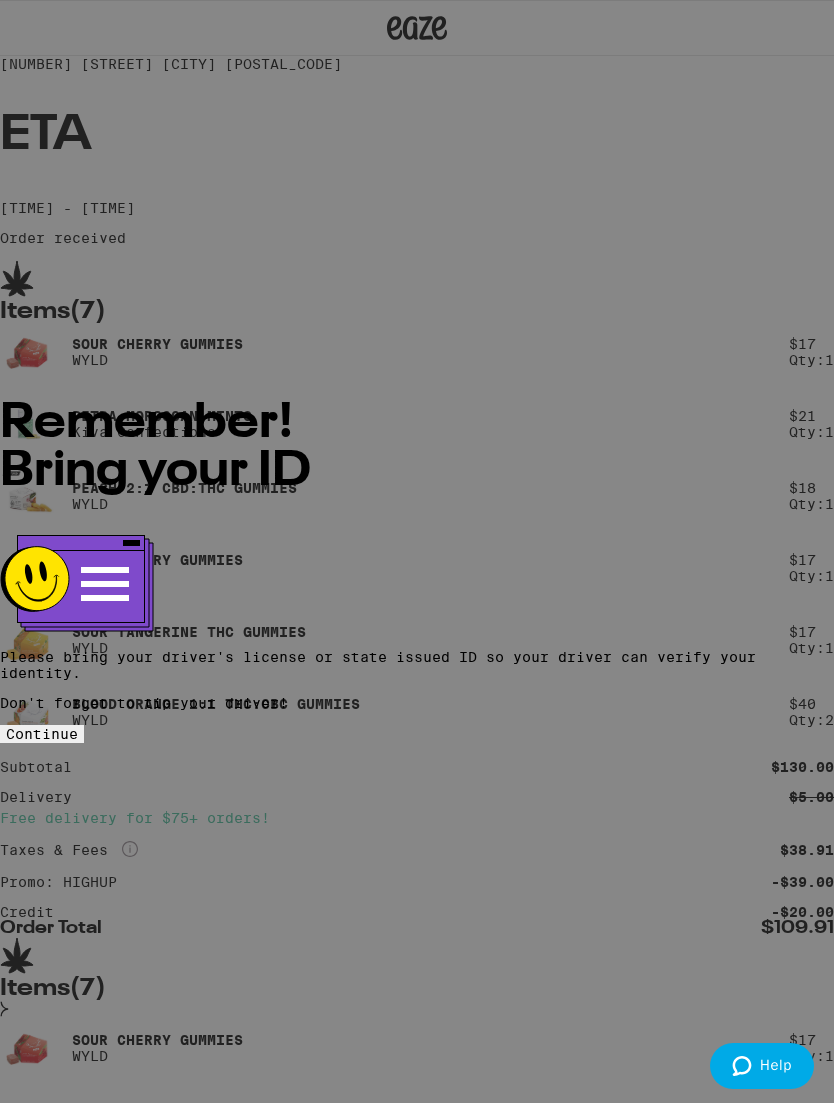 click on "Continue" at bounding box center (42, 734) 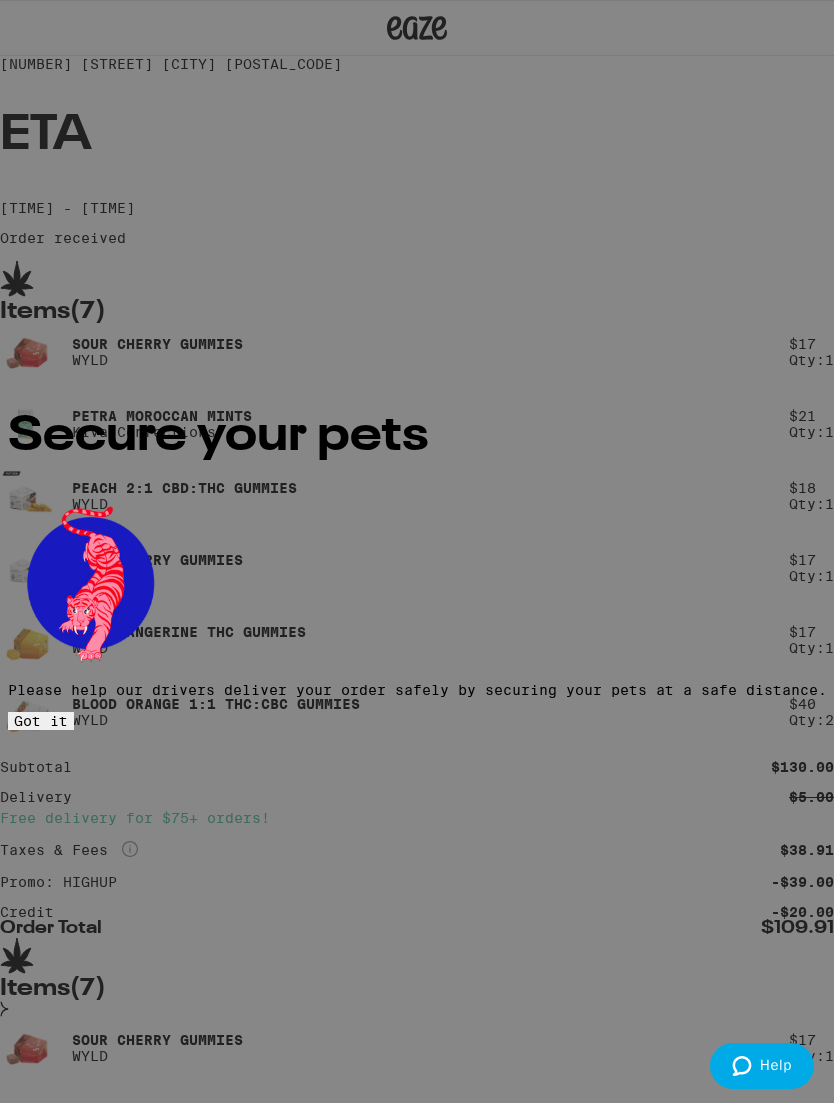 click on "Got it" at bounding box center [41, 721] 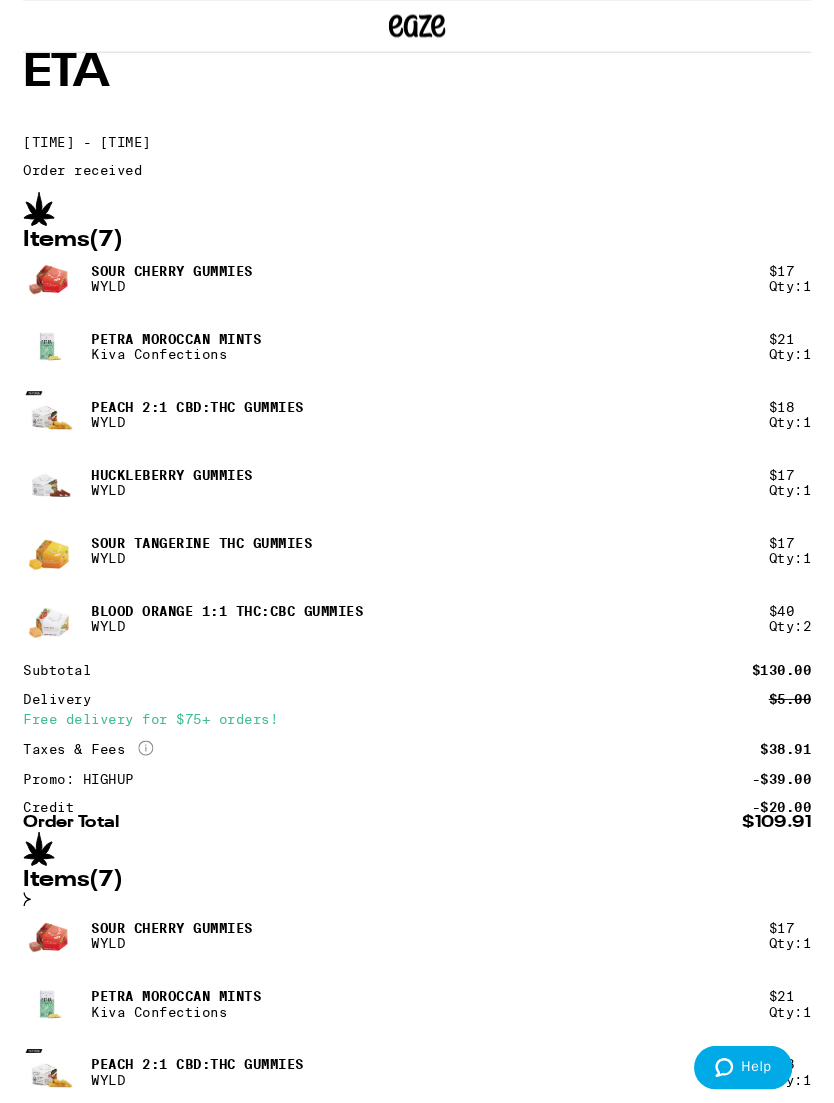 scroll, scrollTop: 184, scrollLeft: 0, axis: vertical 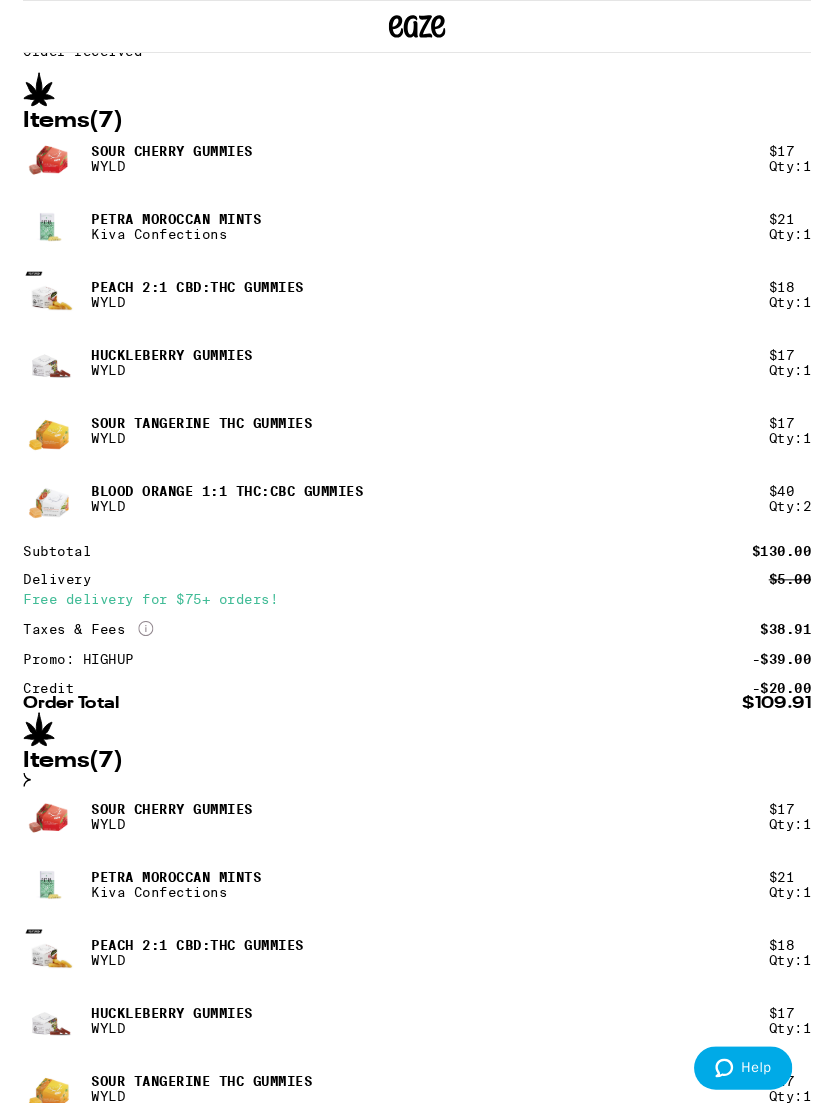 click on "Blood Orange 1:1 THC:CBC Gummies" at bounding box center [216, 520] 